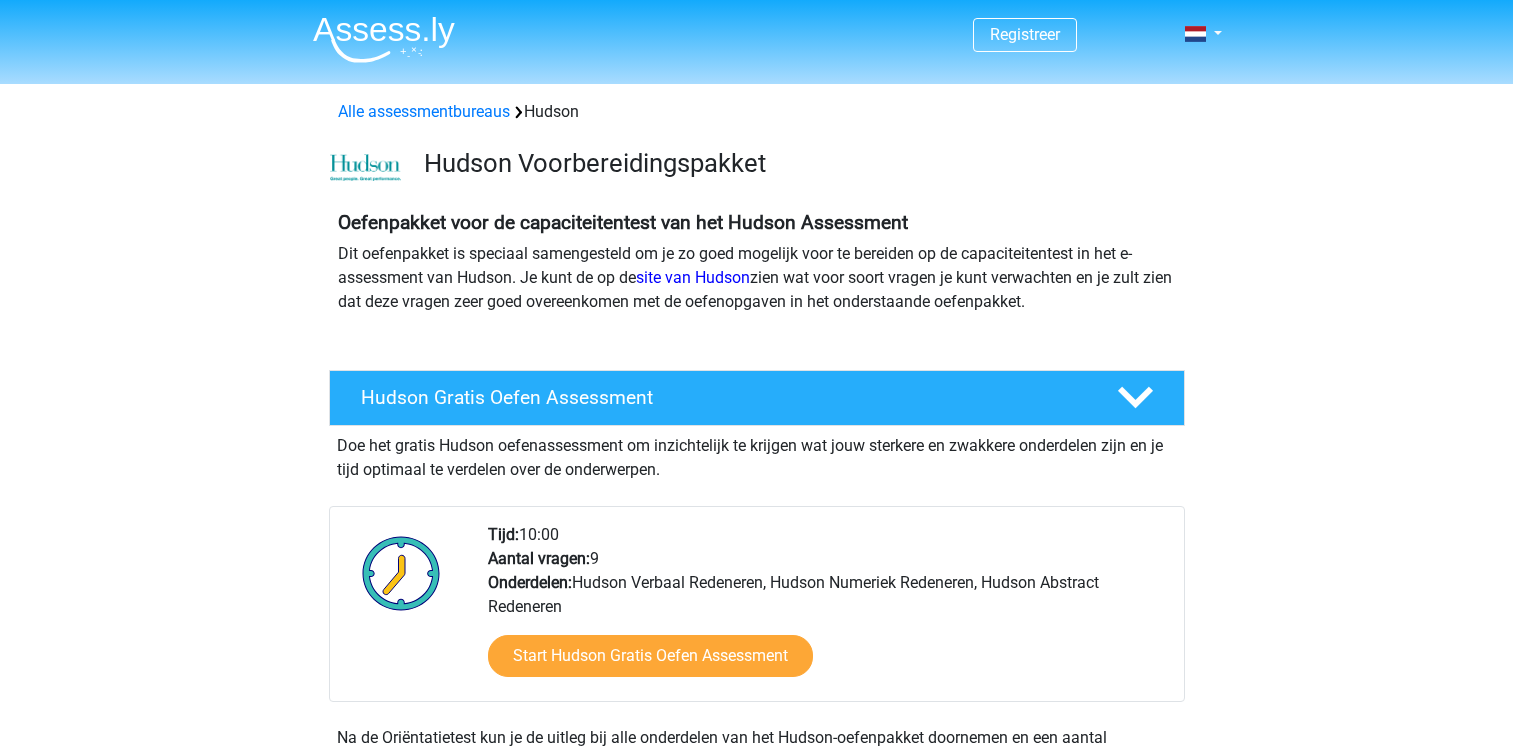 scroll, scrollTop: 0, scrollLeft: 0, axis: both 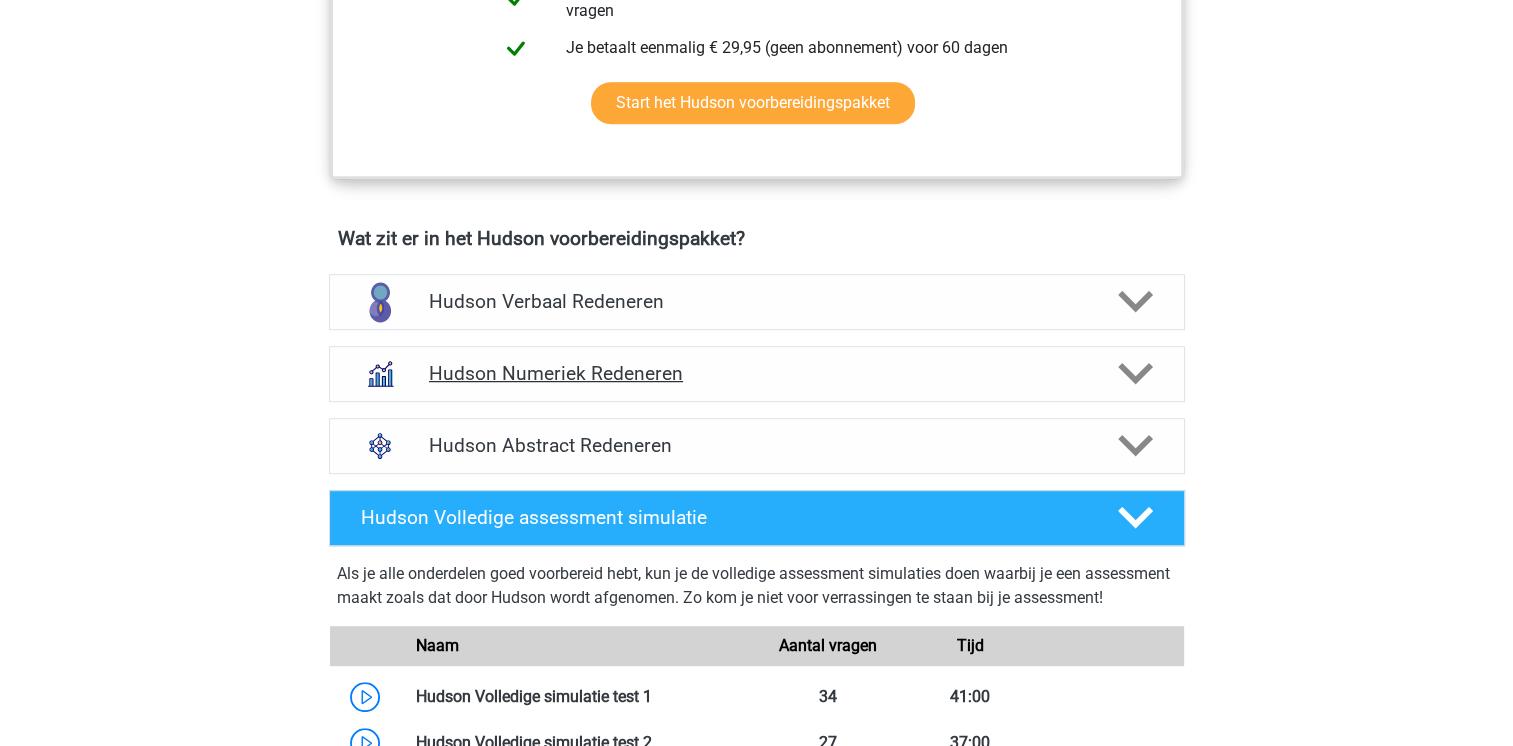 click 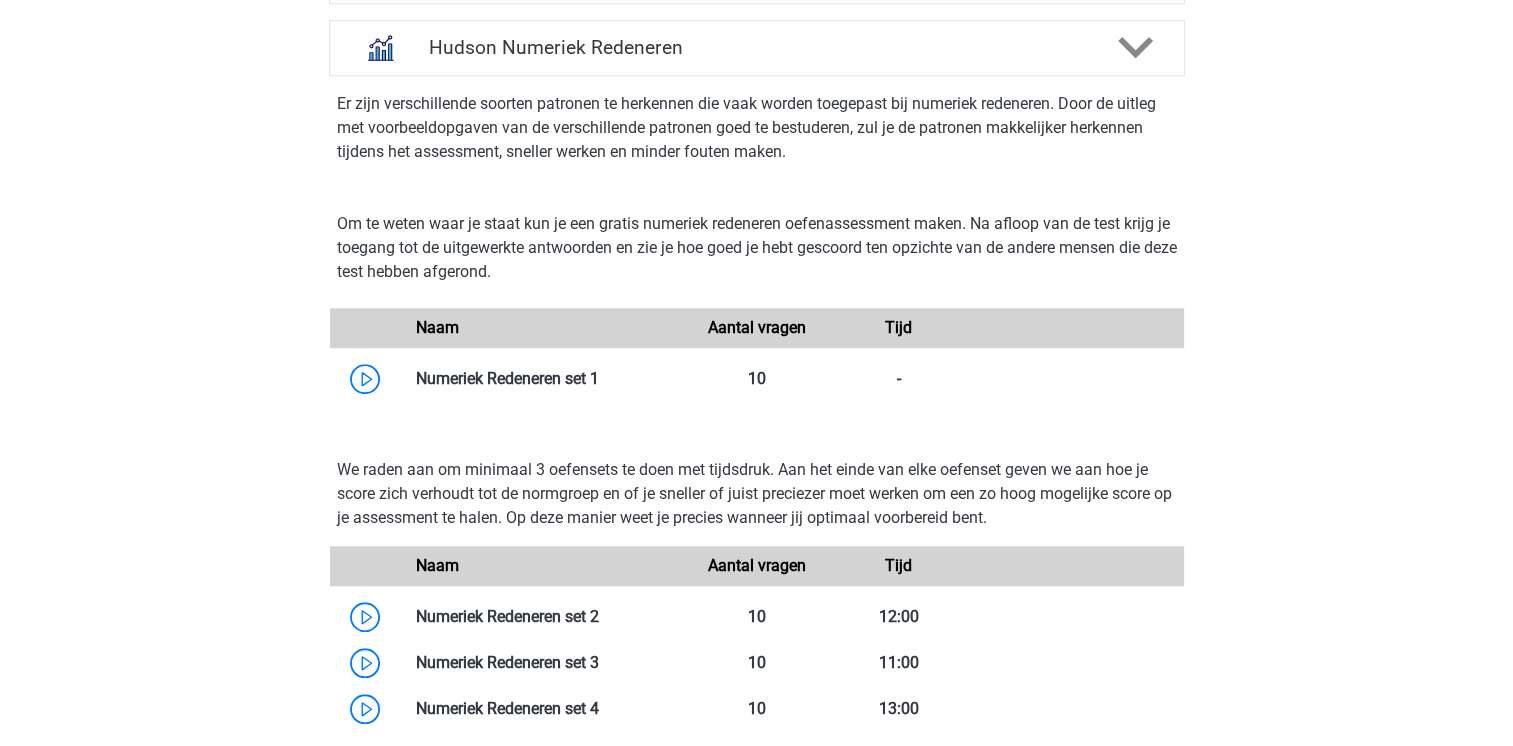 scroll, scrollTop: 1397, scrollLeft: 0, axis: vertical 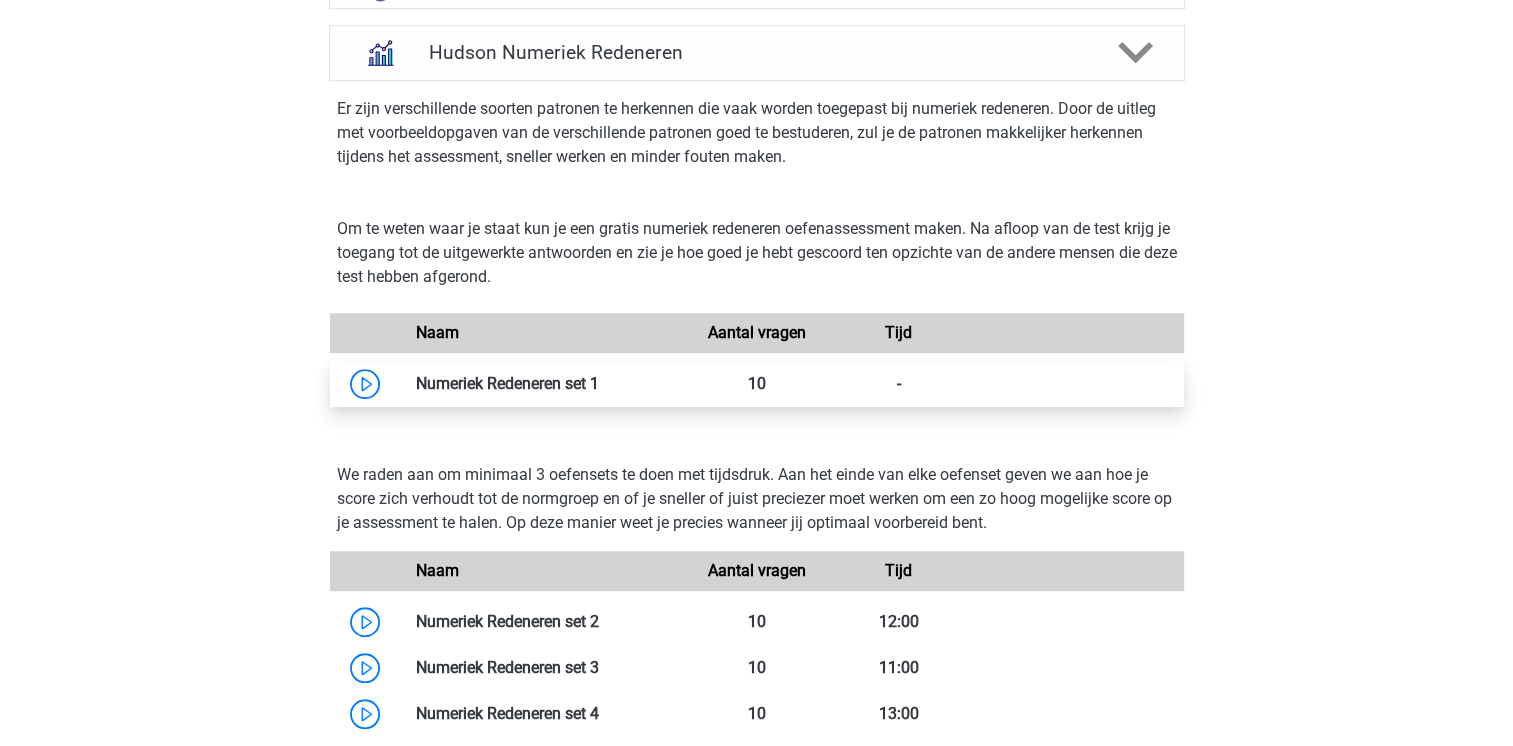 click at bounding box center [599, 383] 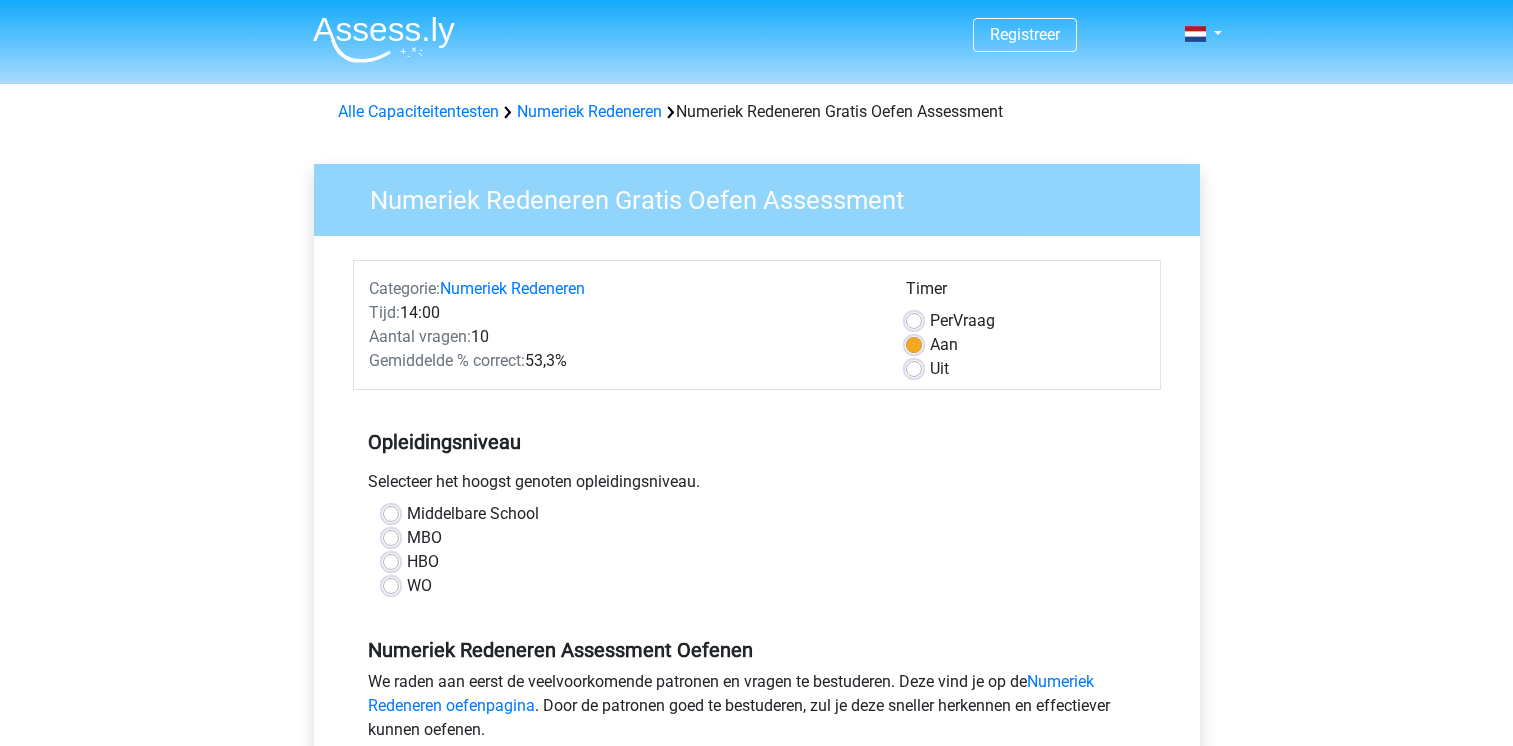 scroll, scrollTop: 0, scrollLeft: 0, axis: both 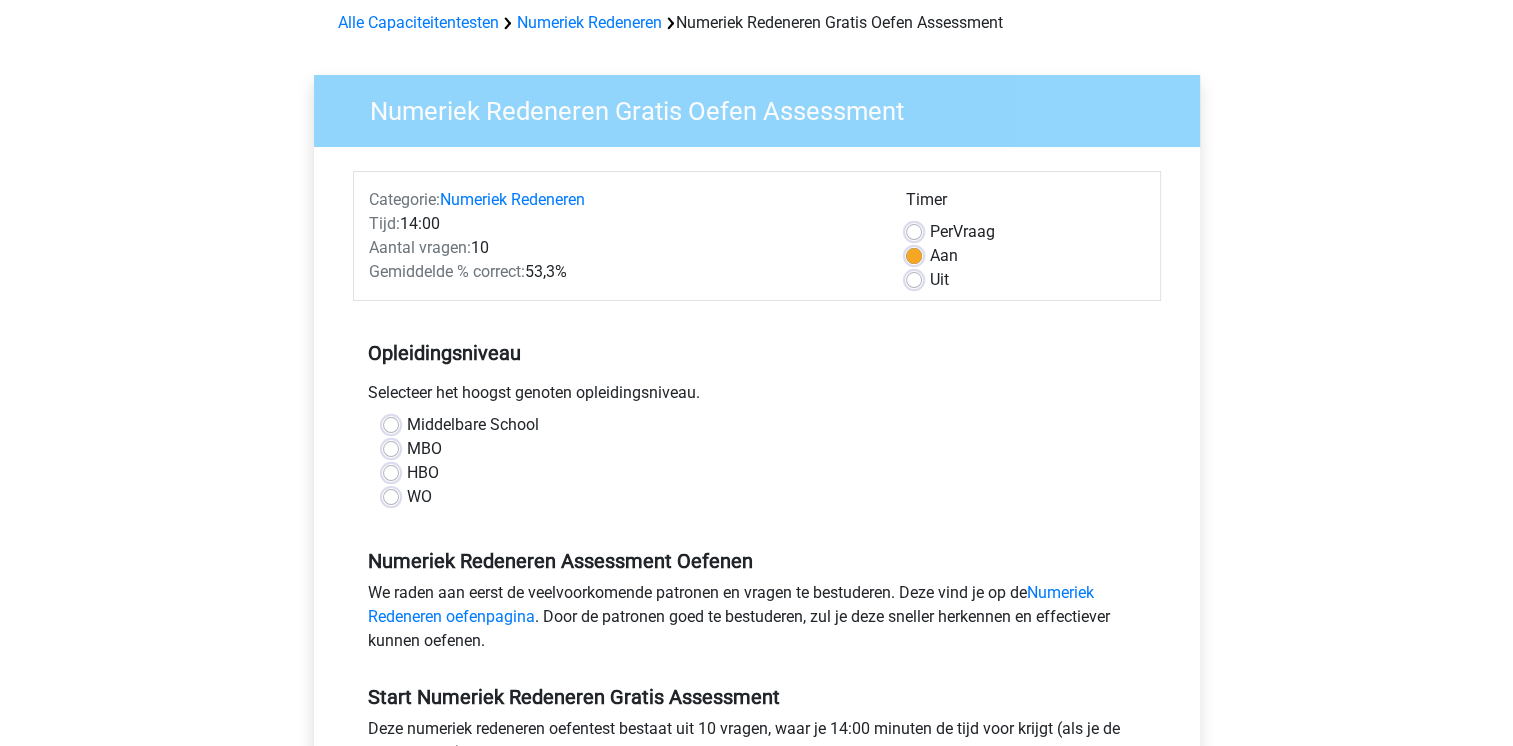 click on "HBO" at bounding box center (423, 473) 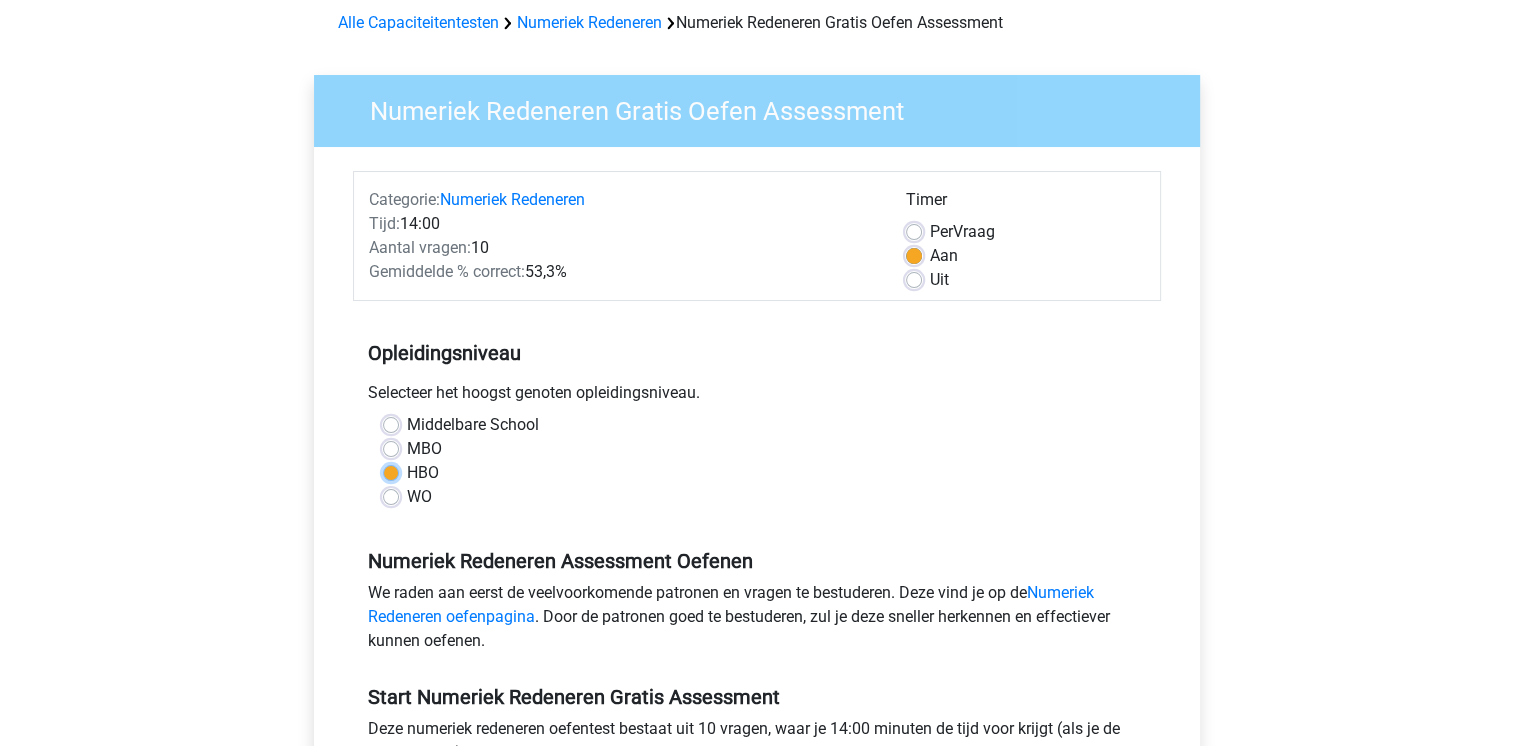click on "HBO" at bounding box center [391, 471] 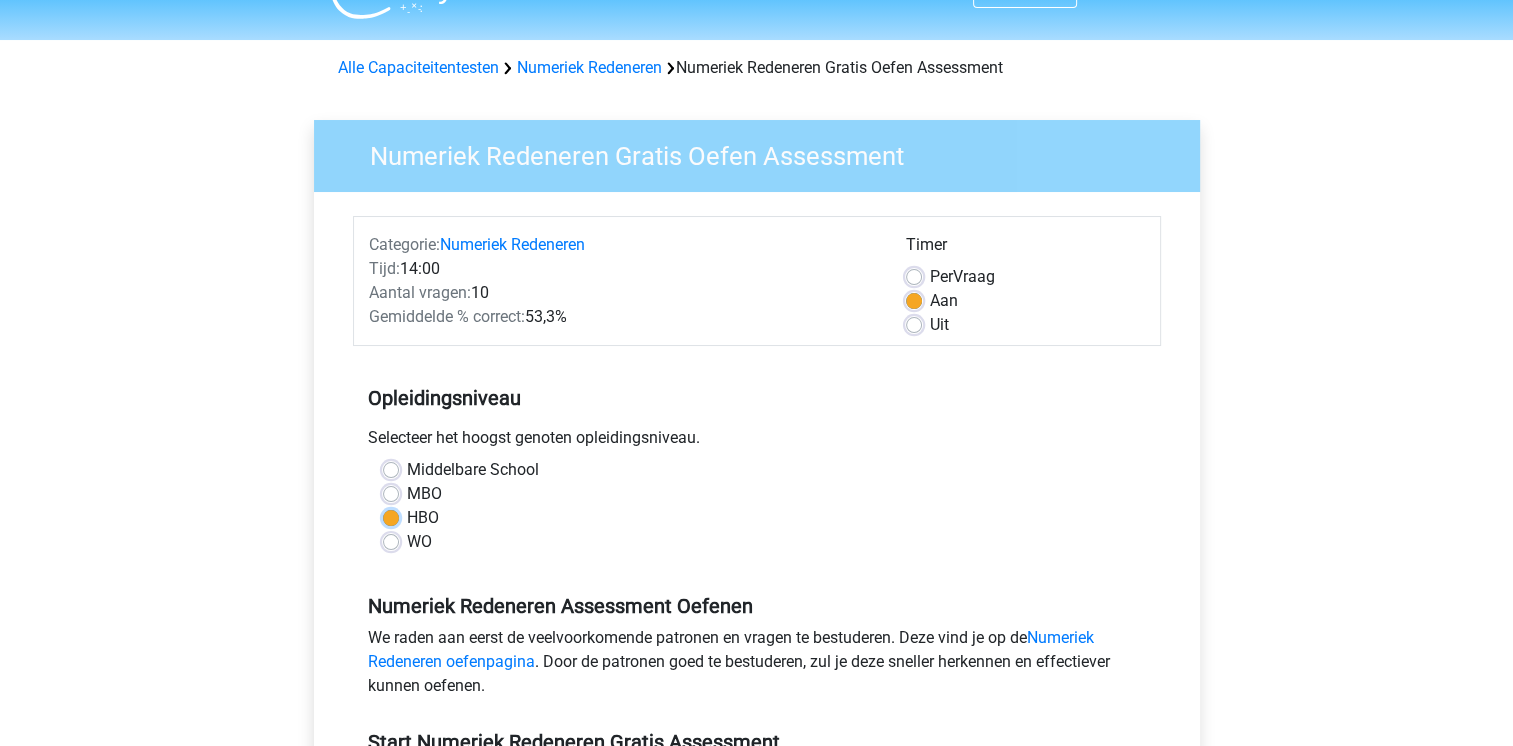 scroll, scrollTop: 184, scrollLeft: 0, axis: vertical 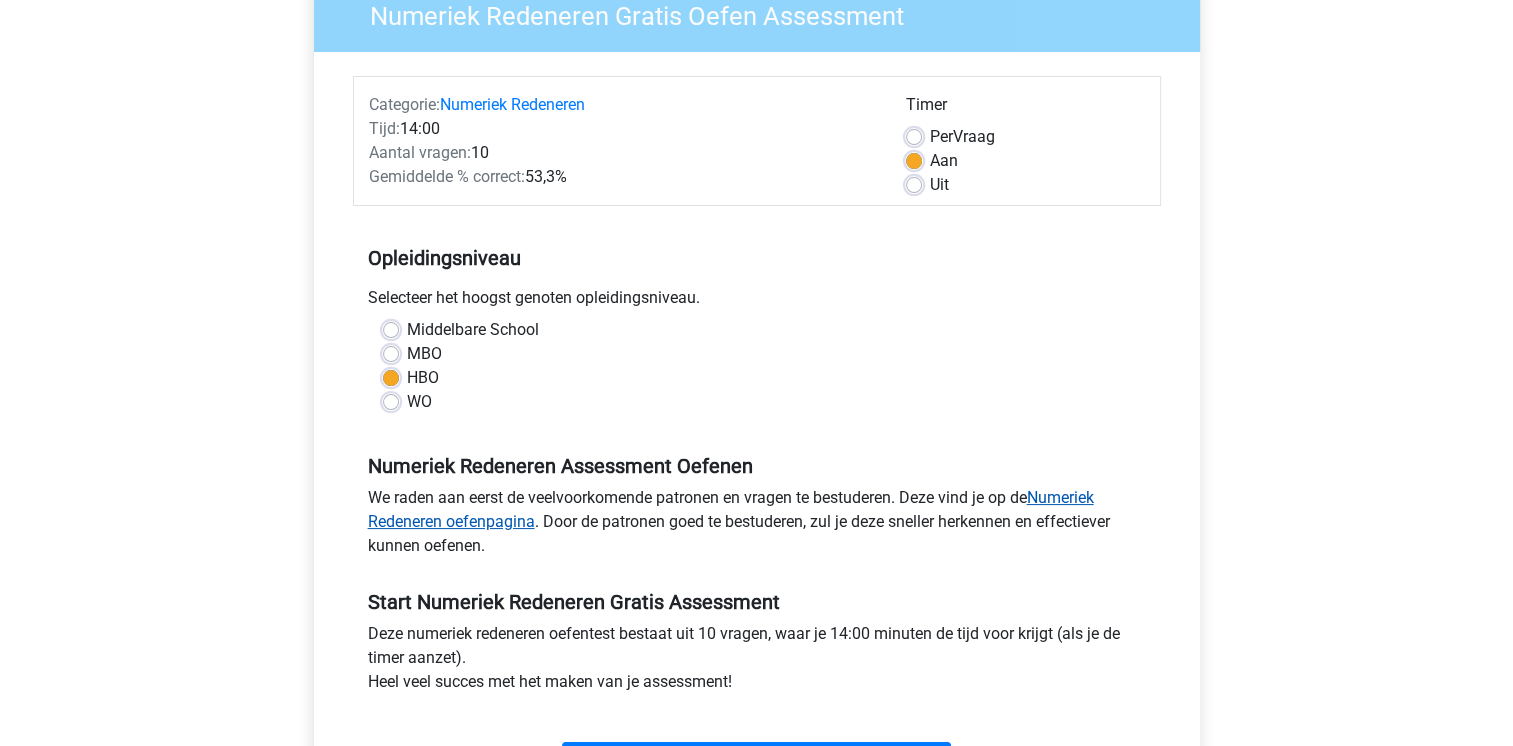 click on "Numeriek Redeneren
oefenpagina" at bounding box center (731, 509) 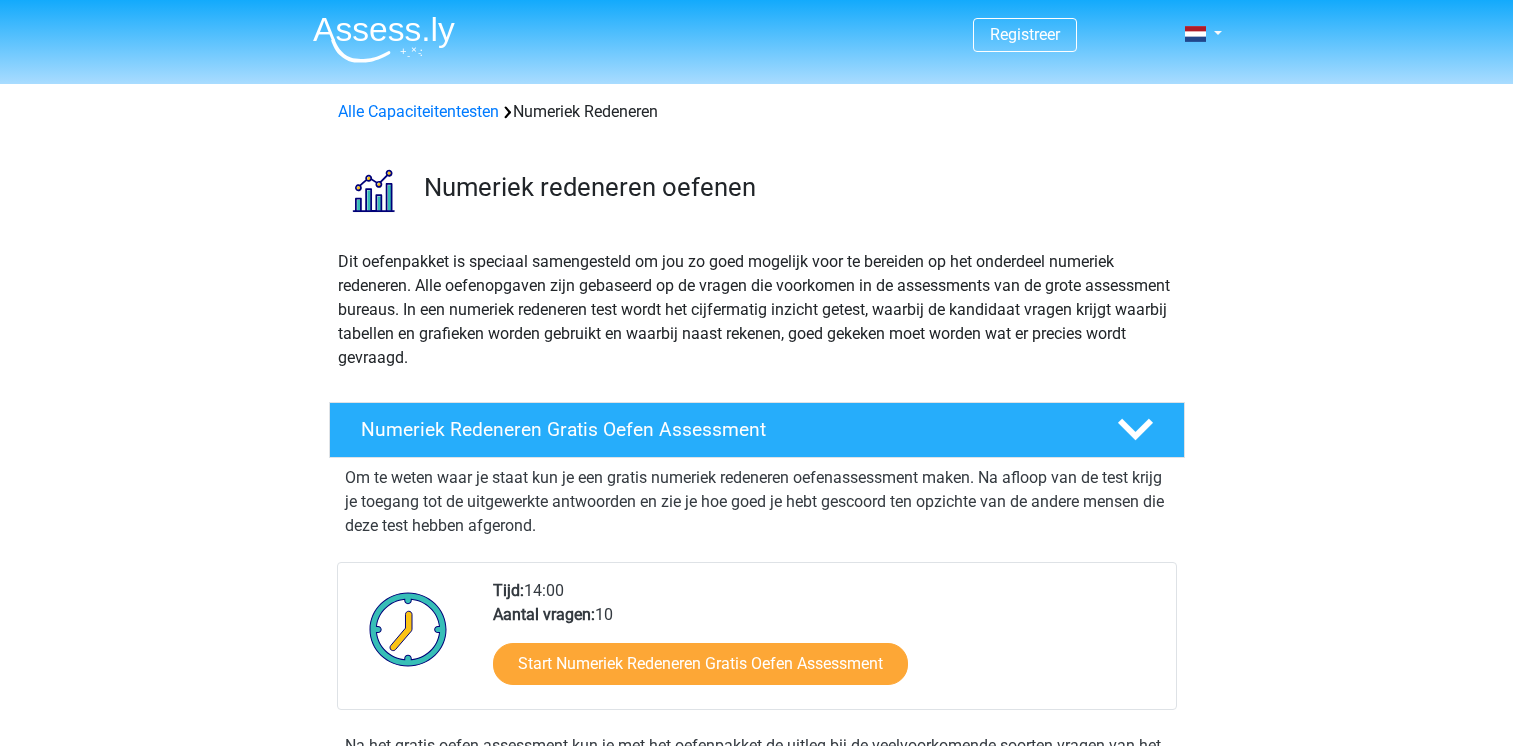 scroll, scrollTop: 0, scrollLeft: 0, axis: both 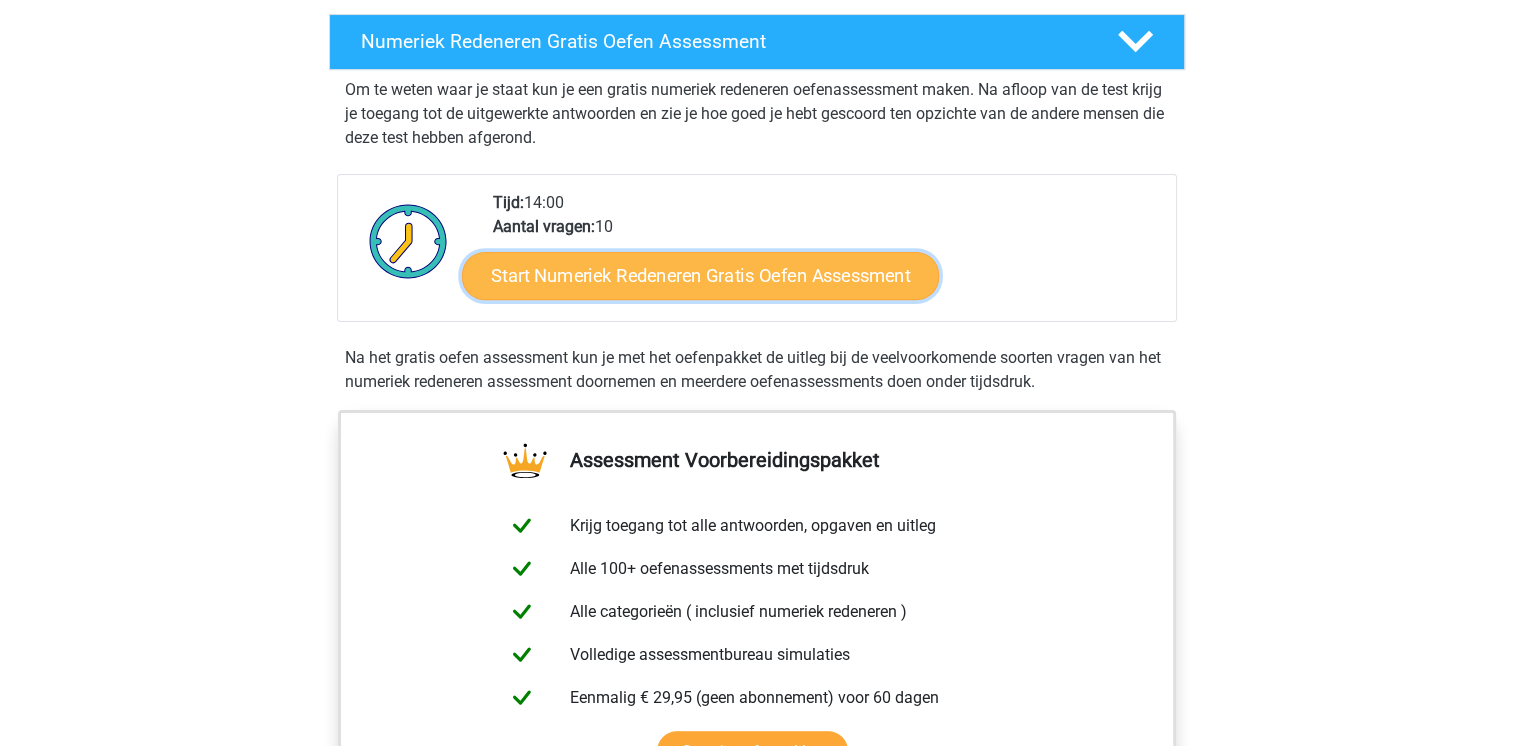 click on "Start Numeriek Redeneren
Gratis Oefen Assessment" at bounding box center (700, 275) 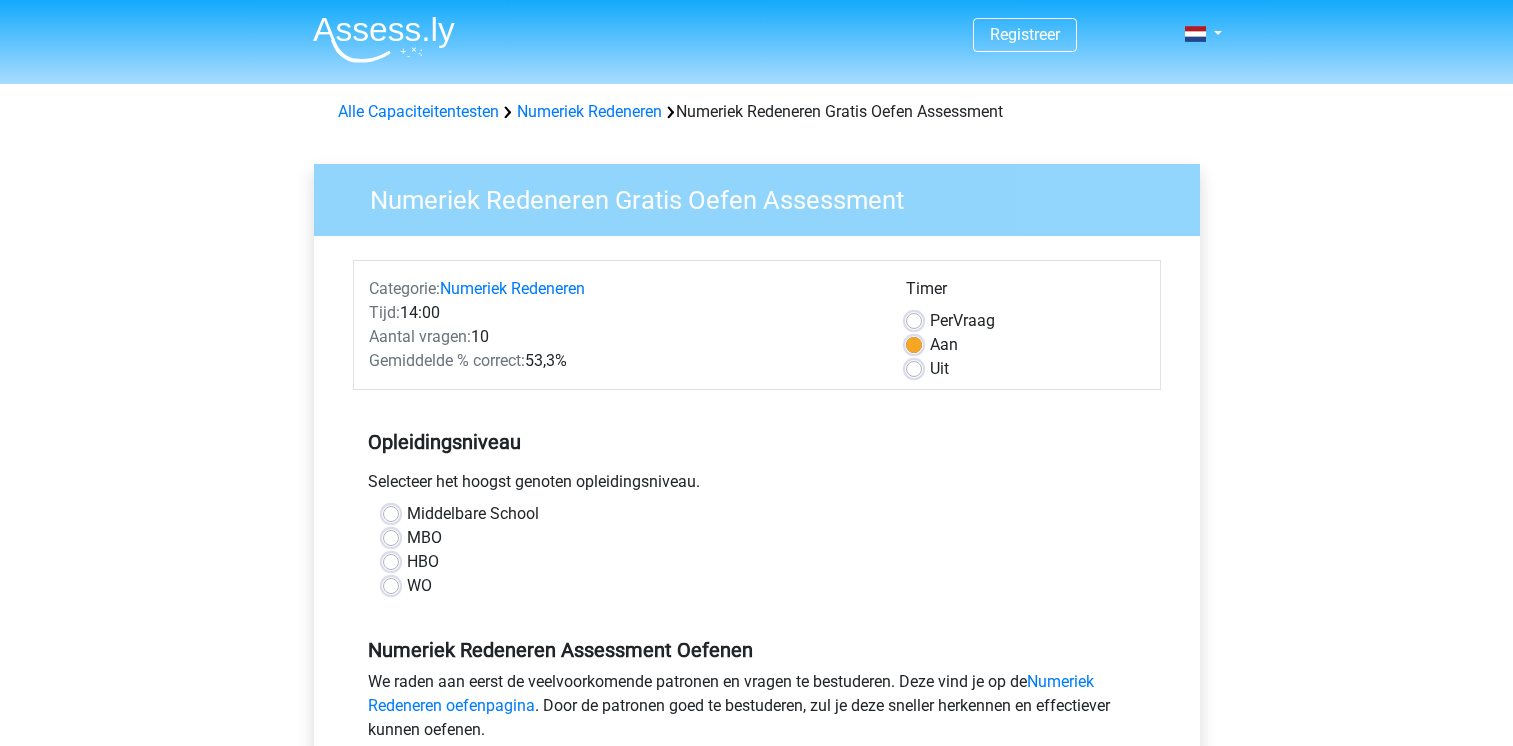 scroll, scrollTop: 0, scrollLeft: 0, axis: both 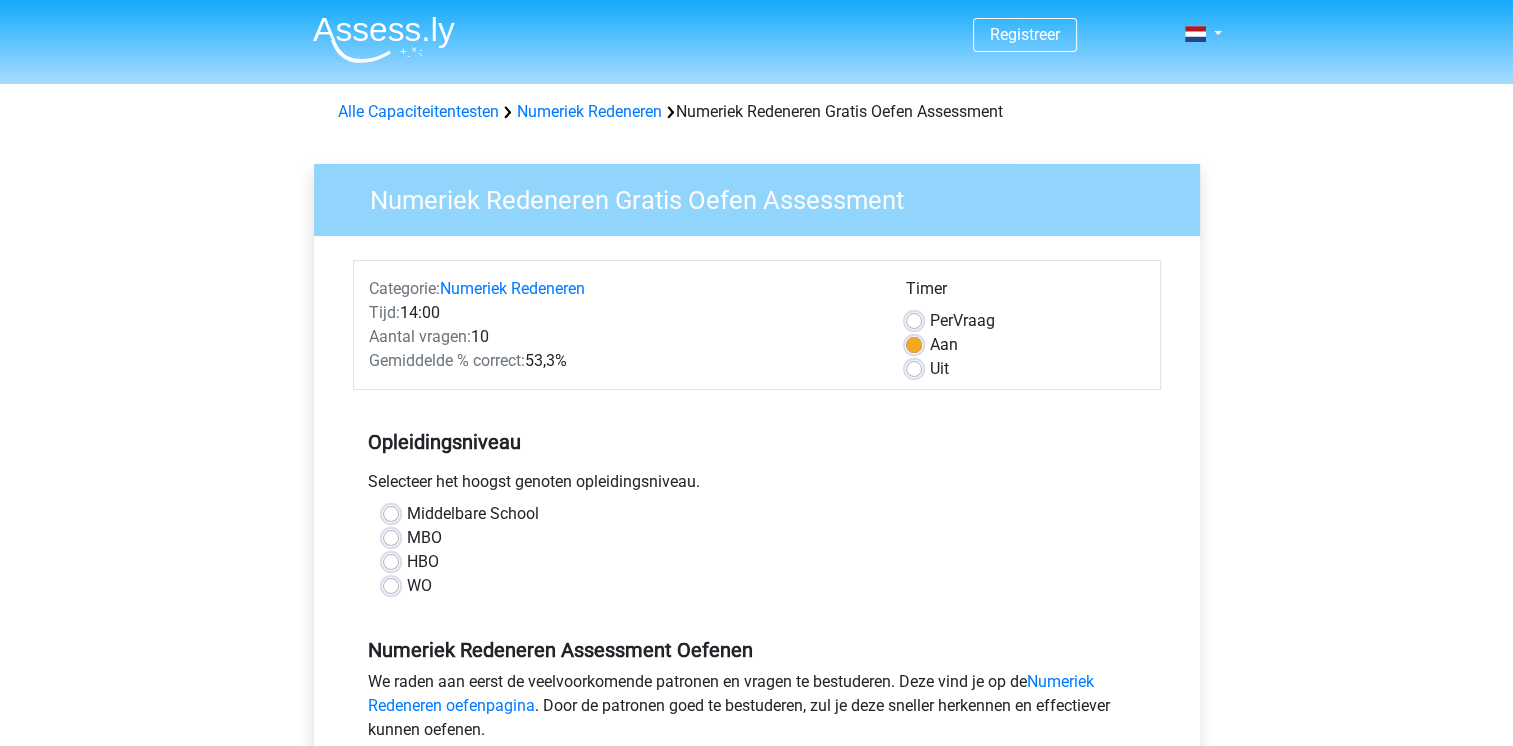 click on "HBO" at bounding box center (423, 562) 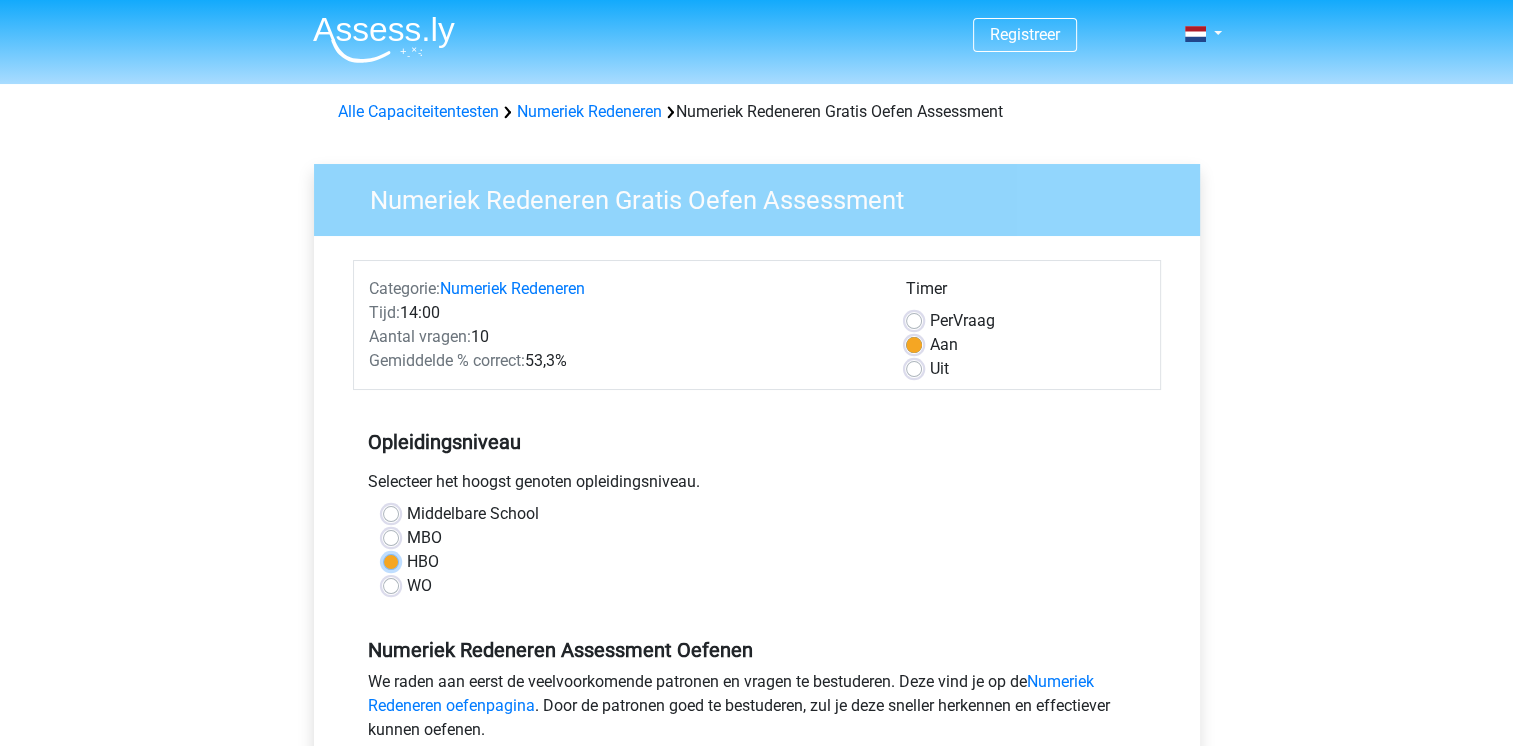 click on "HBO" at bounding box center (391, 560) 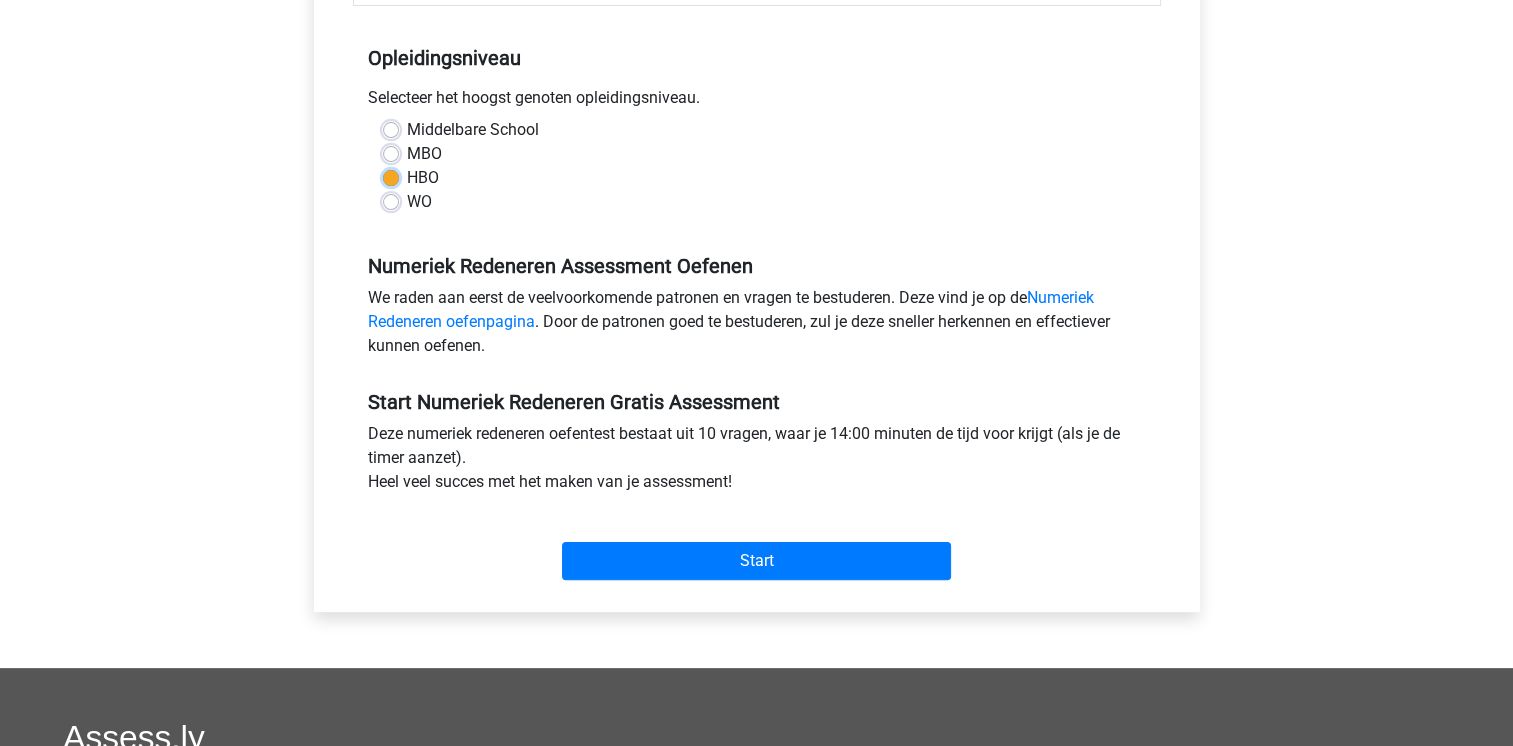 scroll, scrollTop: 427, scrollLeft: 0, axis: vertical 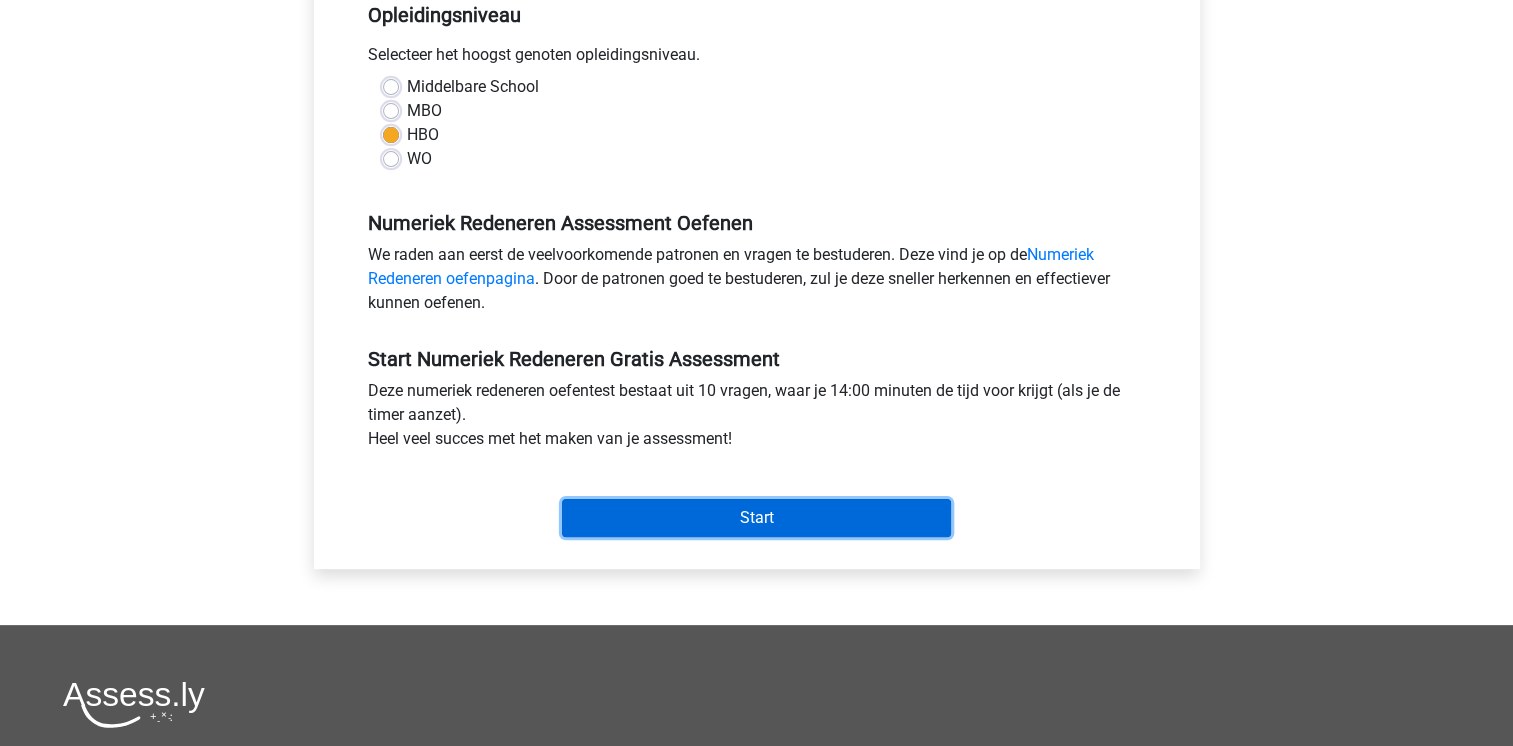 click on "Start" at bounding box center [756, 518] 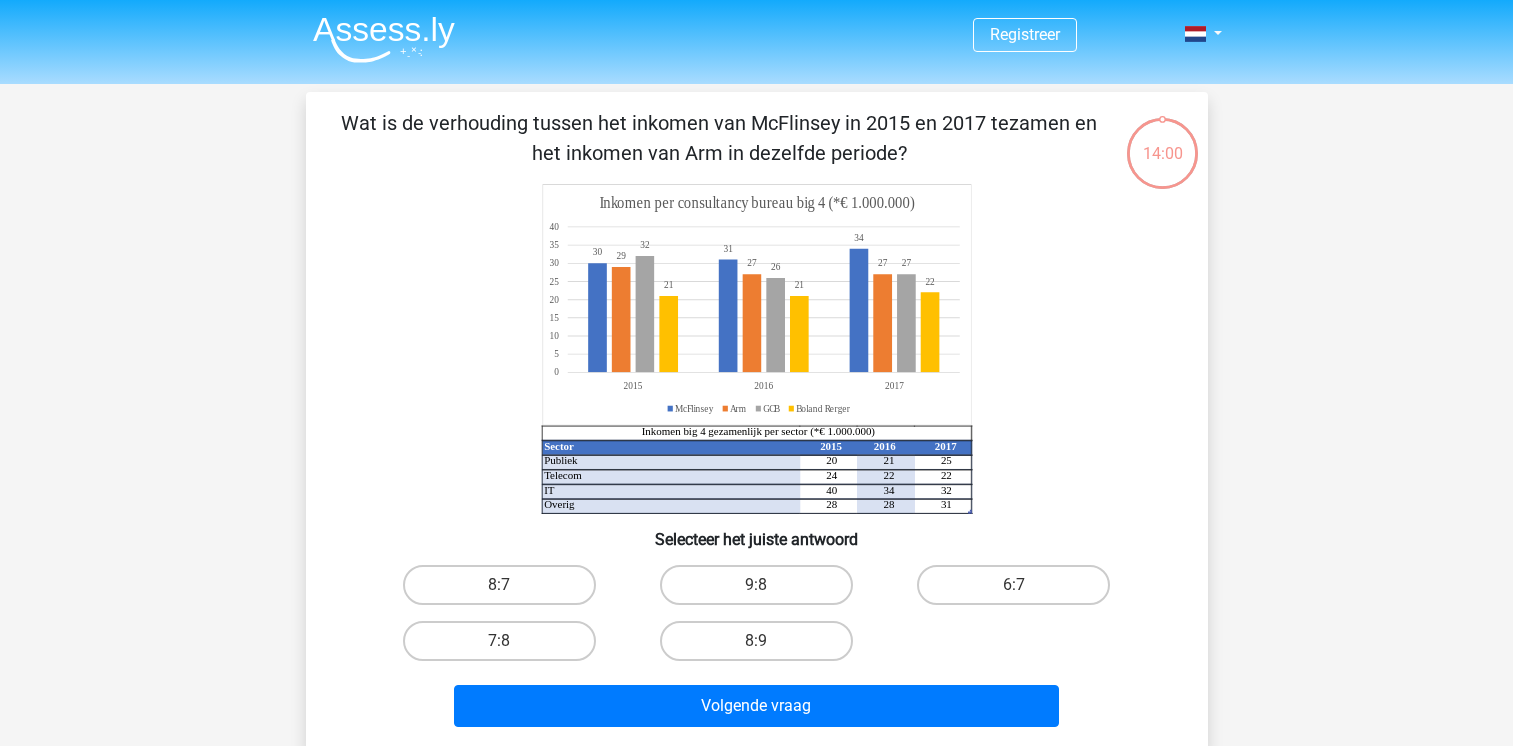 scroll, scrollTop: 0, scrollLeft: 0, axis: both 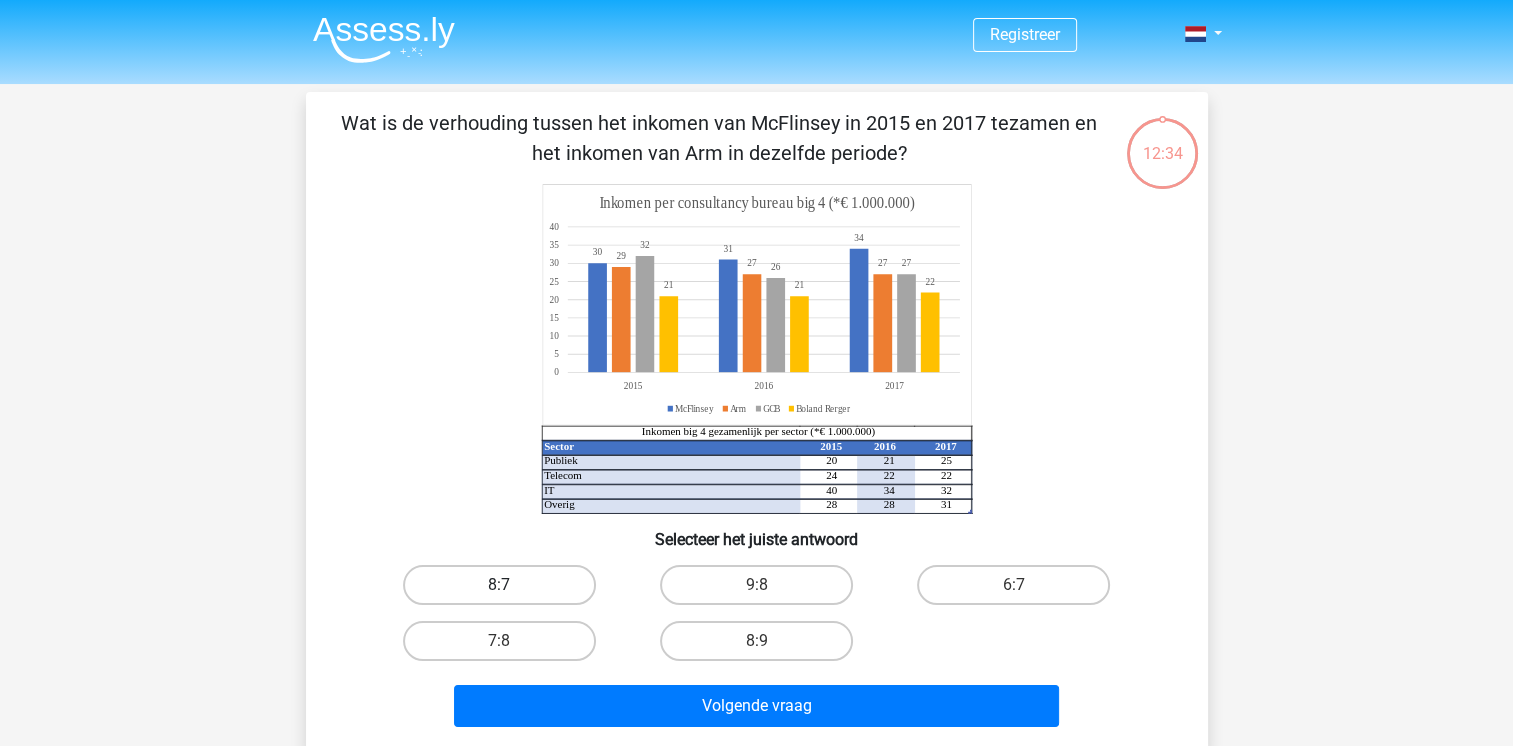 click on "8:7" at bounding box center [499, 585] 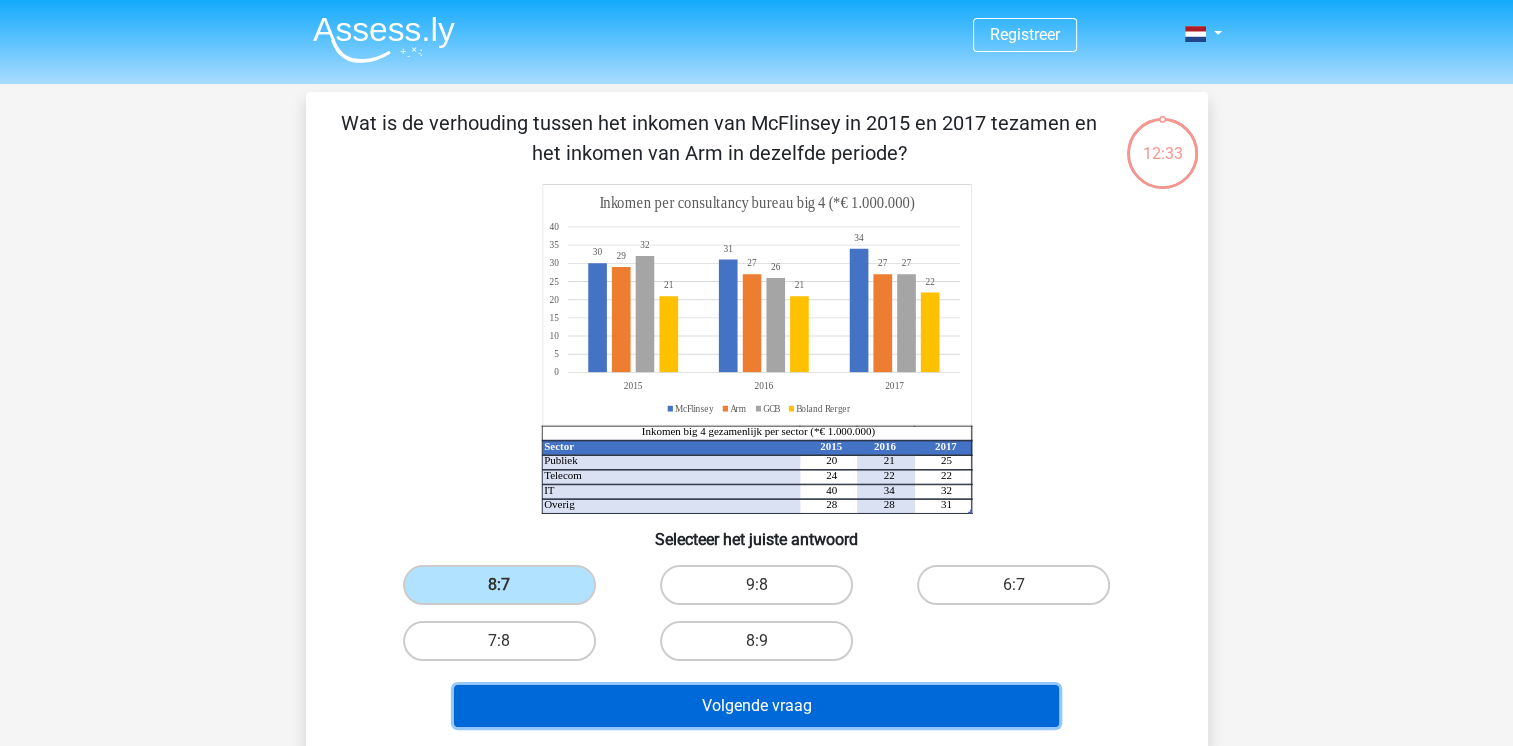 click on "Volgende vraag" at bounding box center (756, 706) 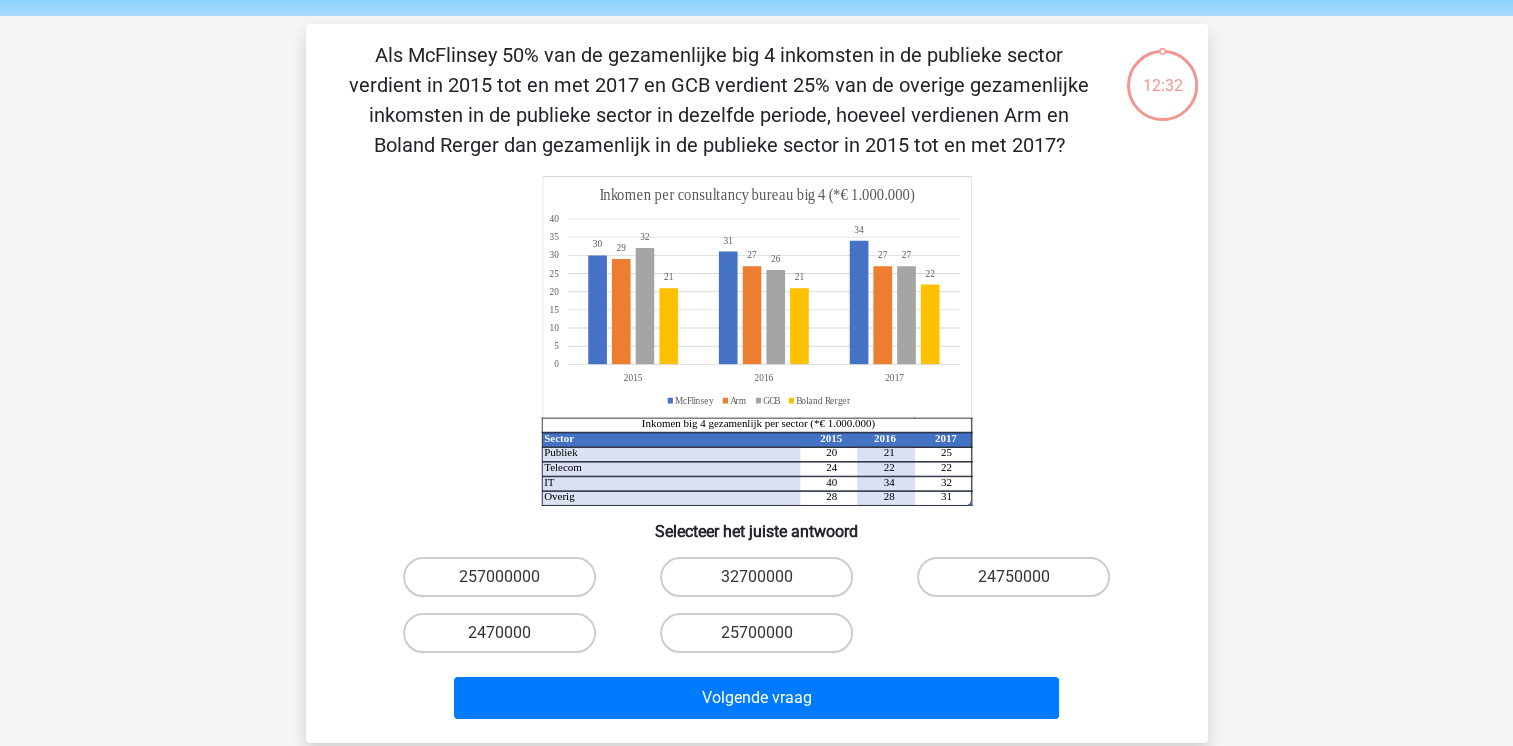 scroll, scrollTop: 92, scrollLeft: 0, axis: vertical 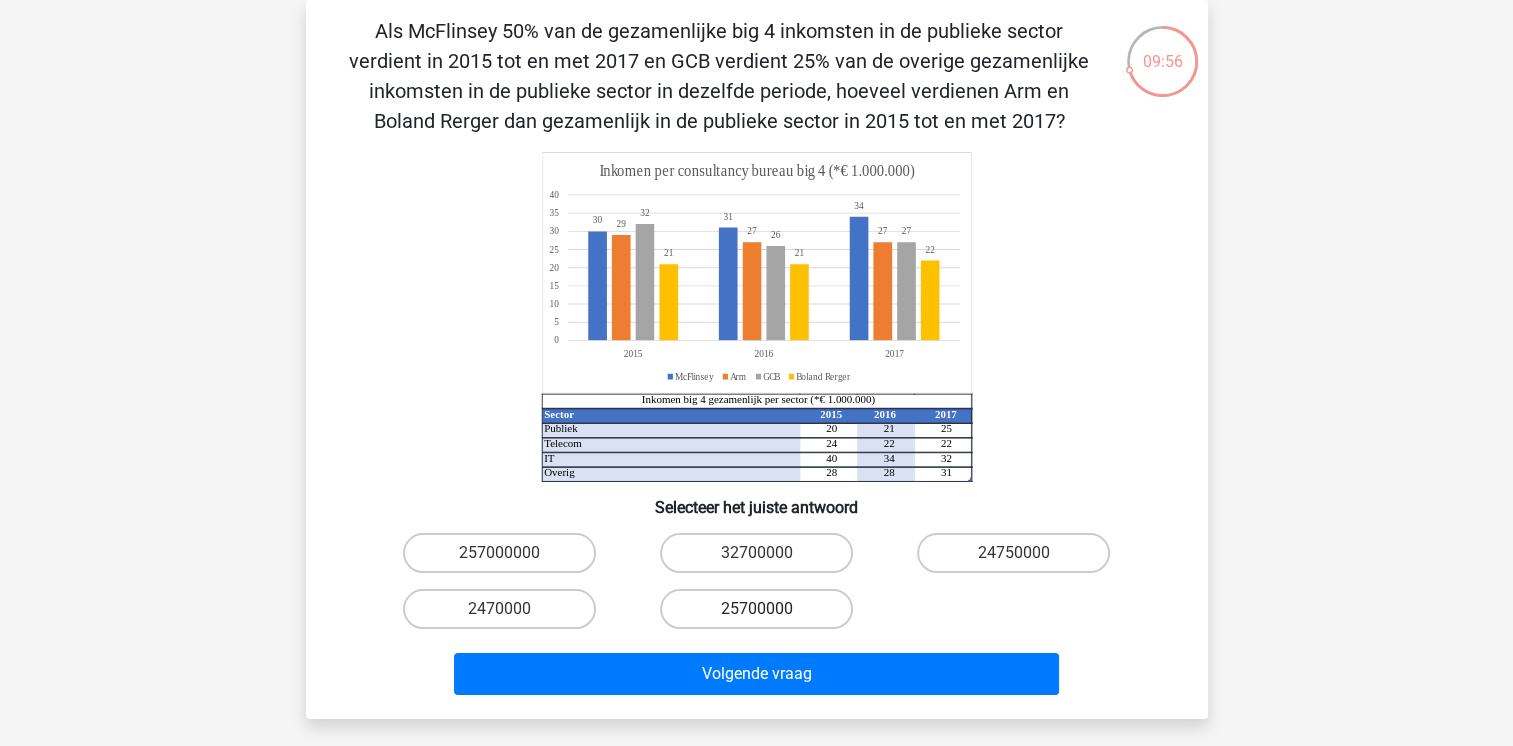click on "25700000" at bounding box center [756, 609] 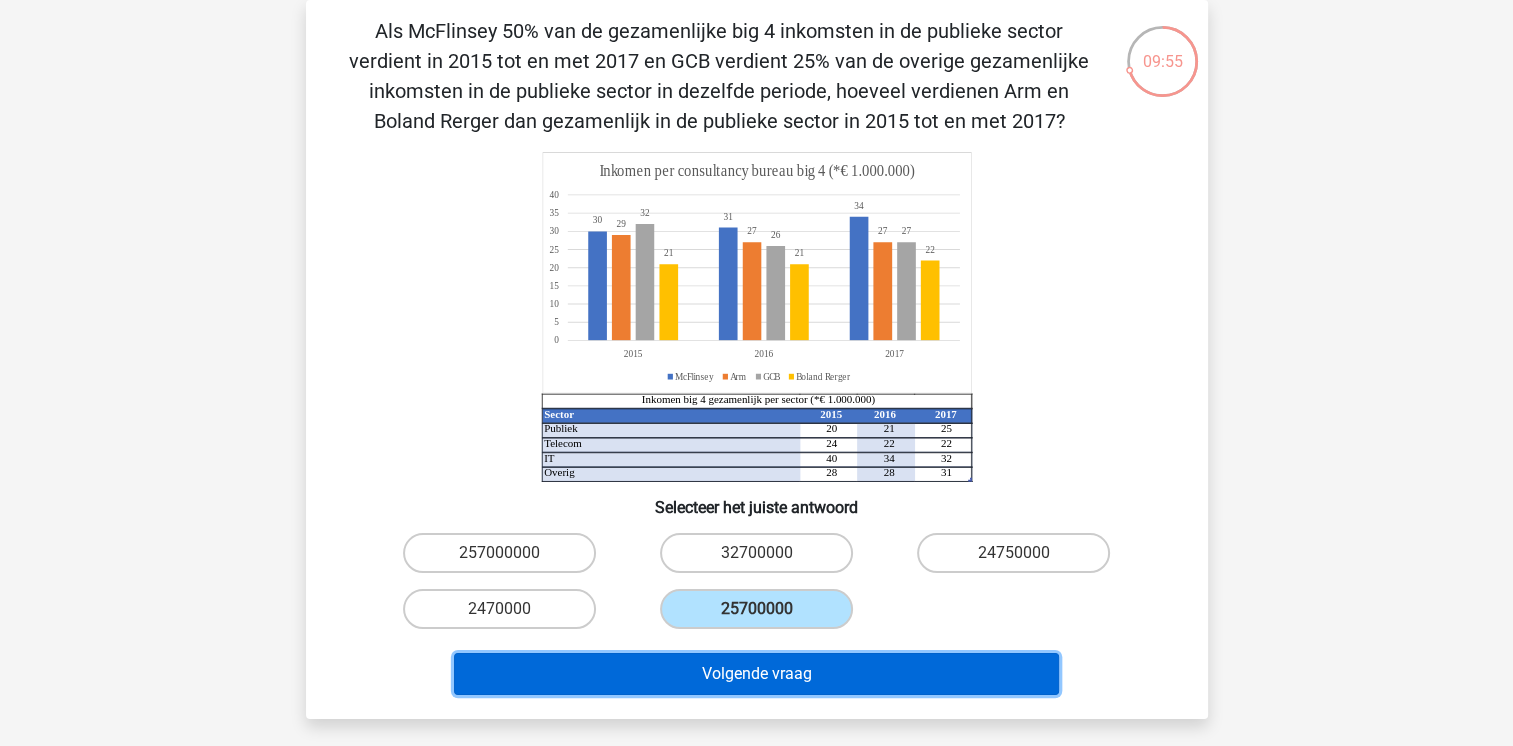 click on "Volgende vraag" at bounding box center (756, 674) 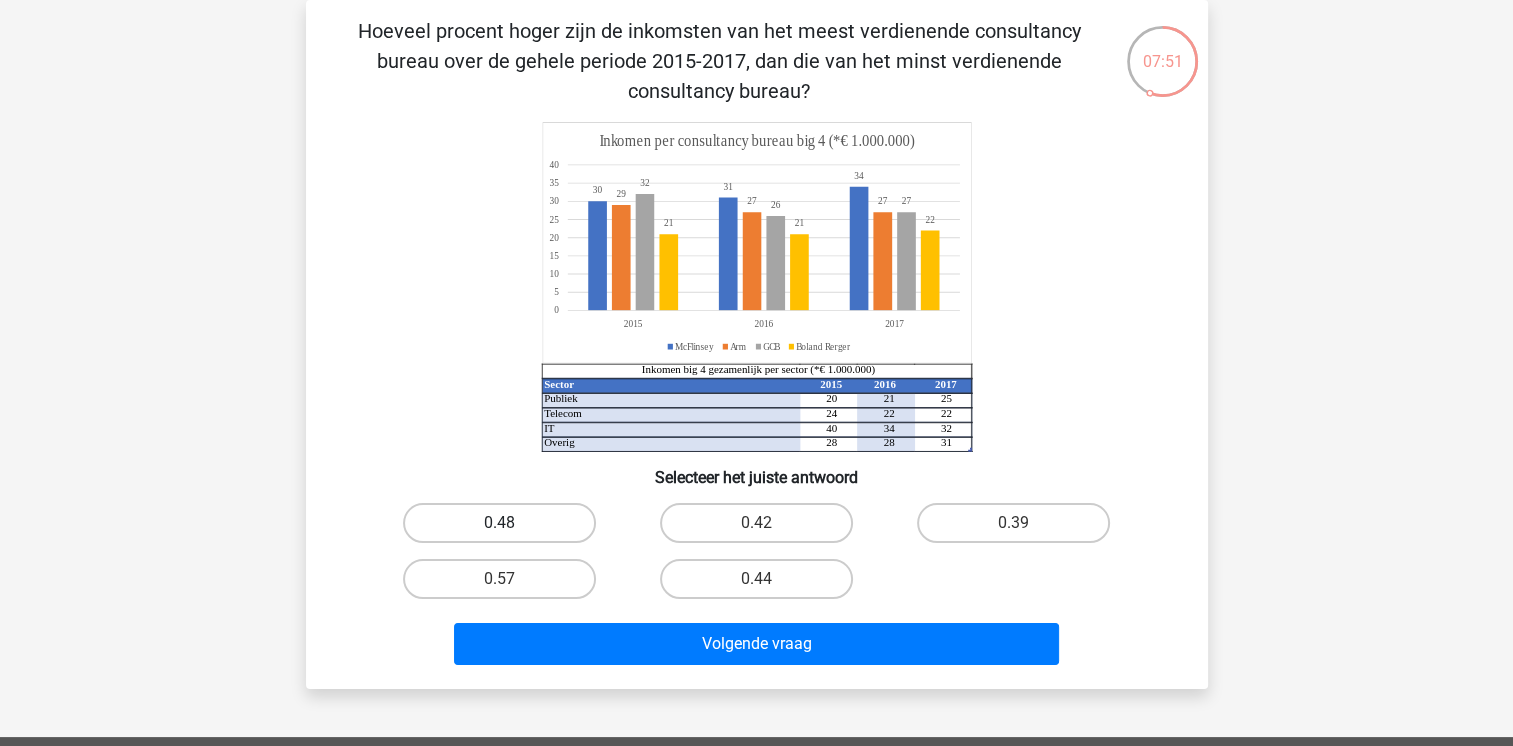 click on "0.48" at bounding box center [499, 523] 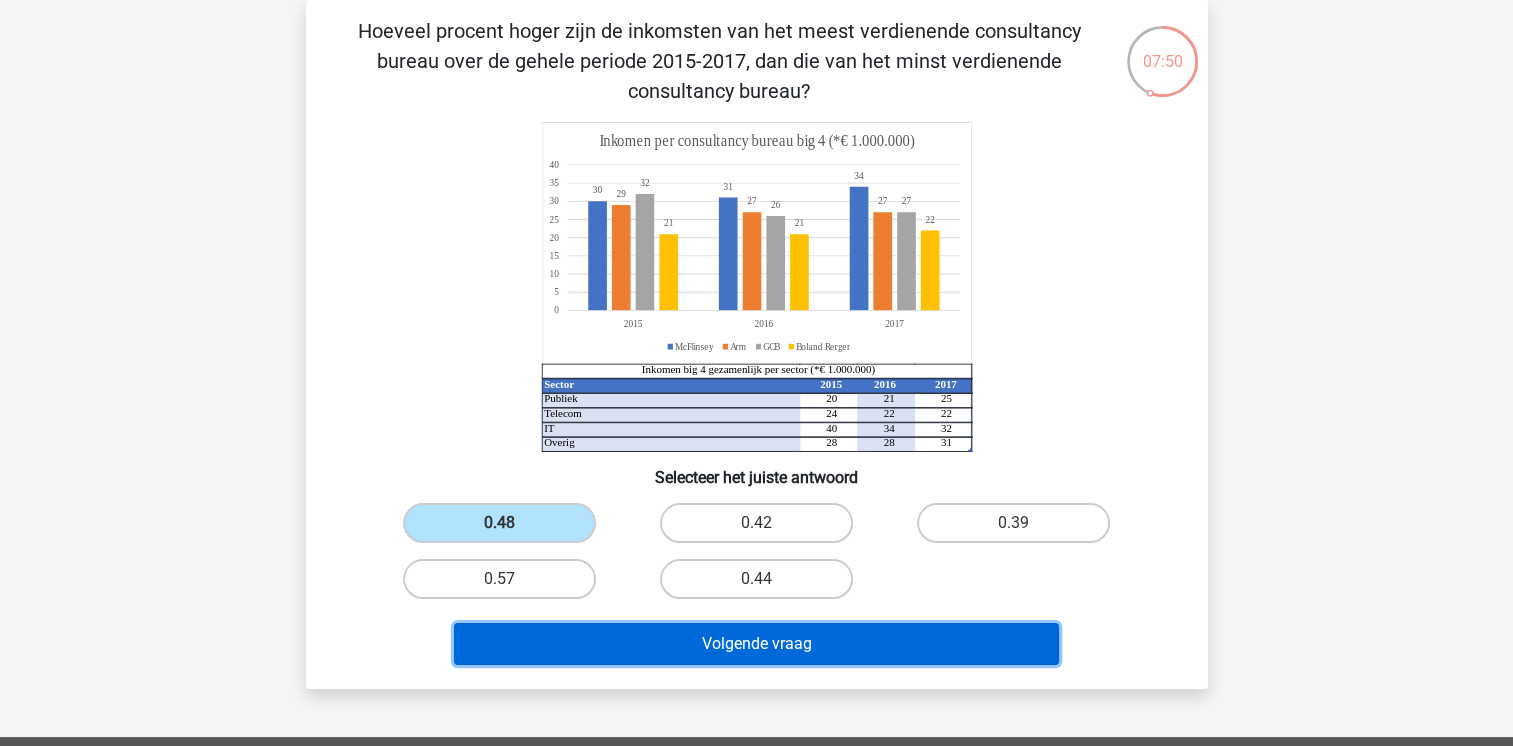 click on "Volgende vraag" at bounding box center (756, 644) 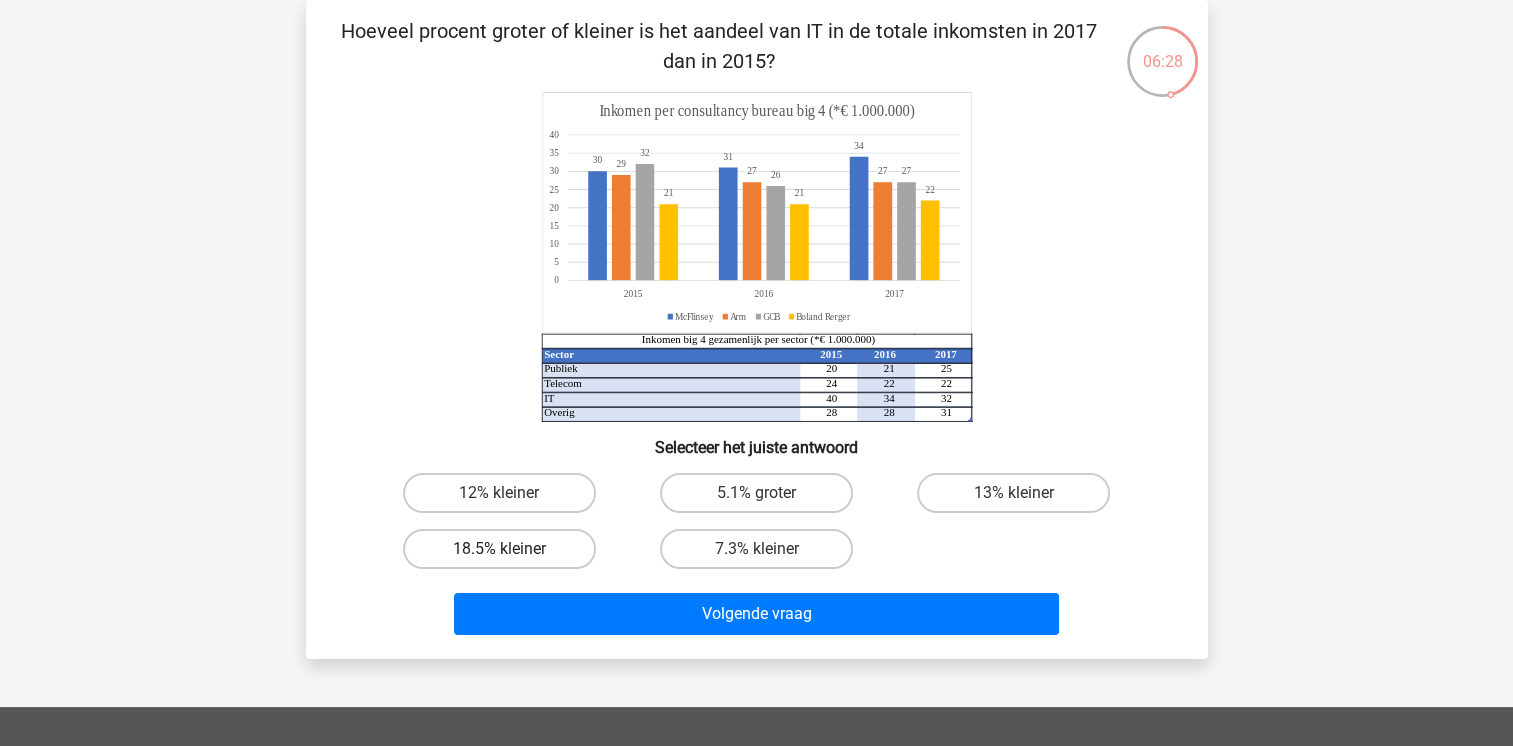 click on "18.5% kleiner" at bounding box center (499, 549) 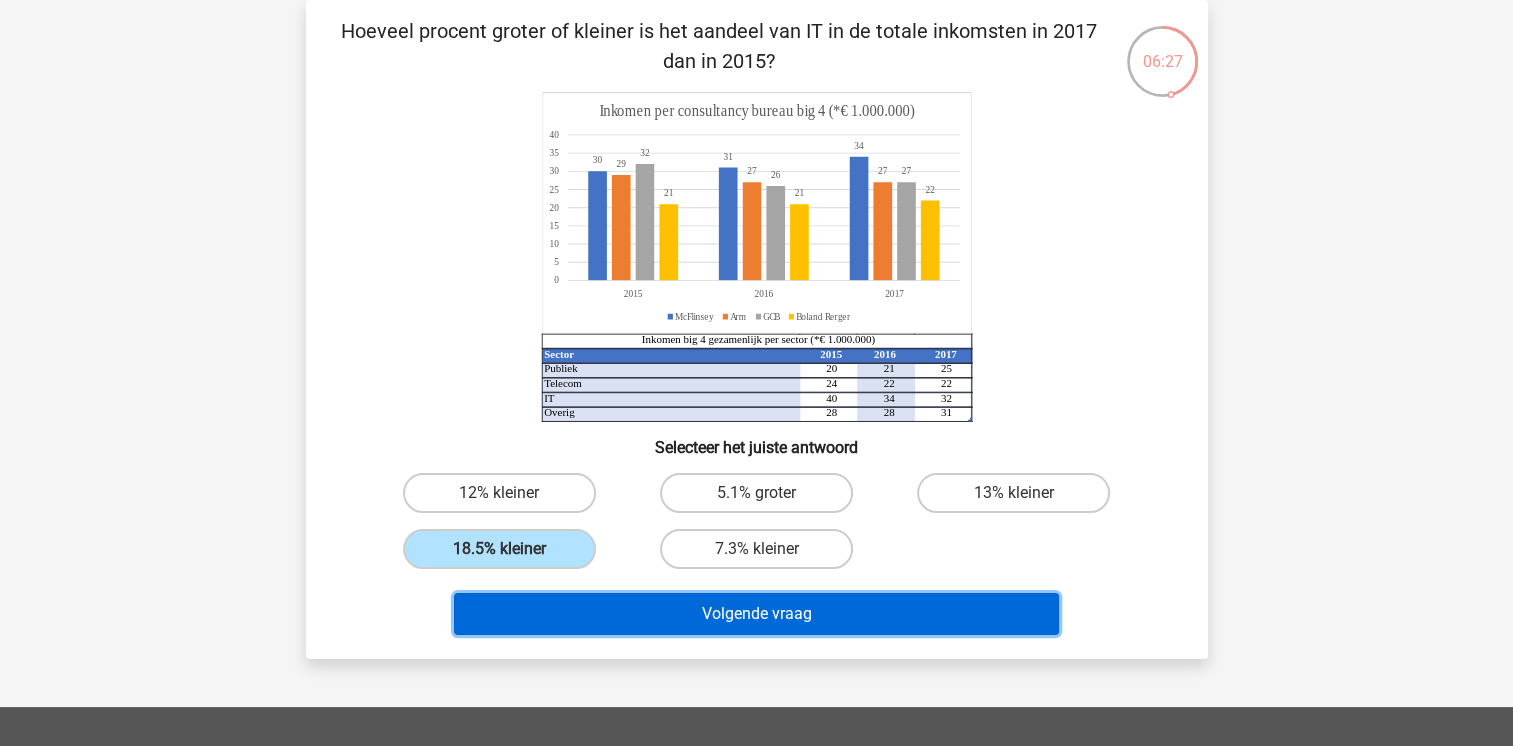 click on "Volgende vraag" at bounding box center [756, 614] 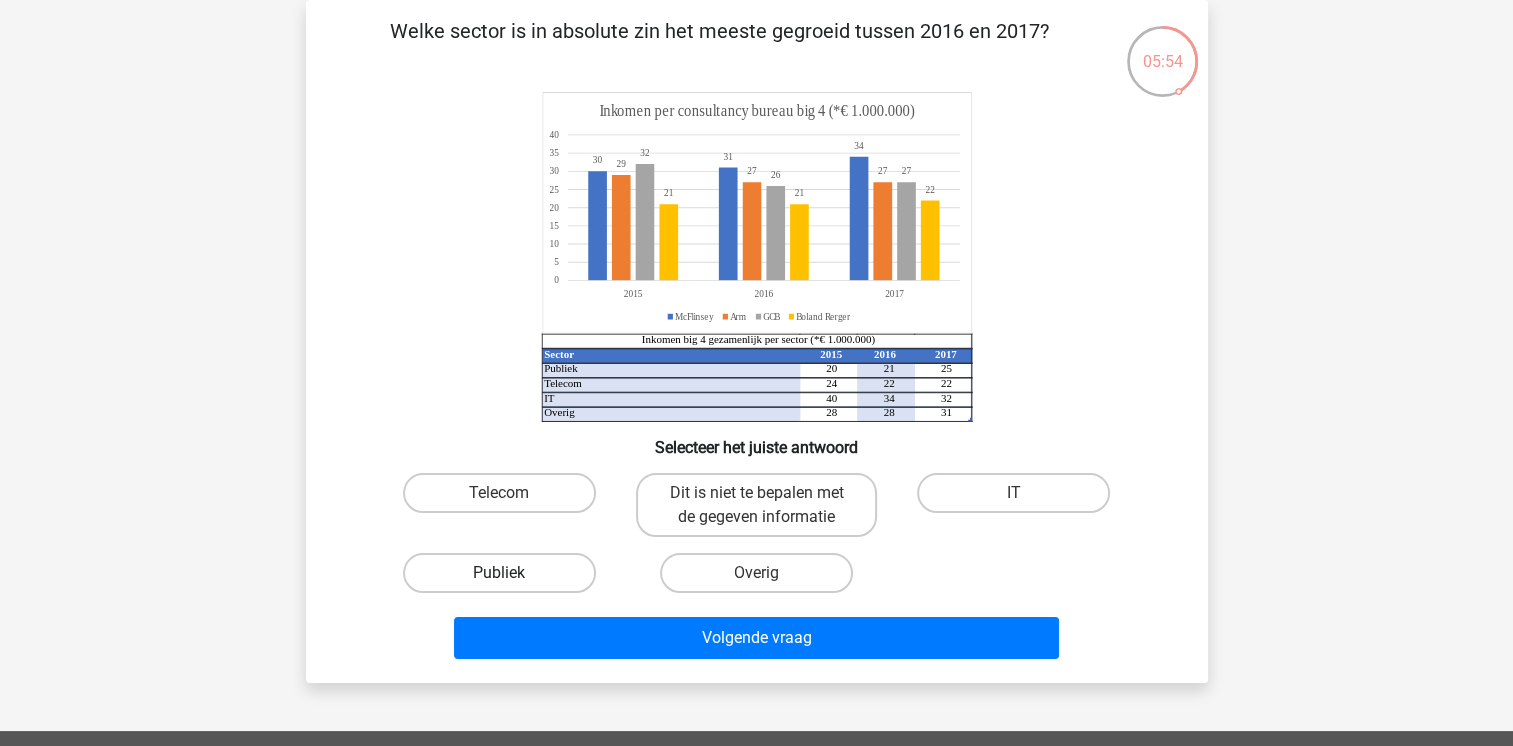 click on "Publiek" at bounding box center (499, 573) 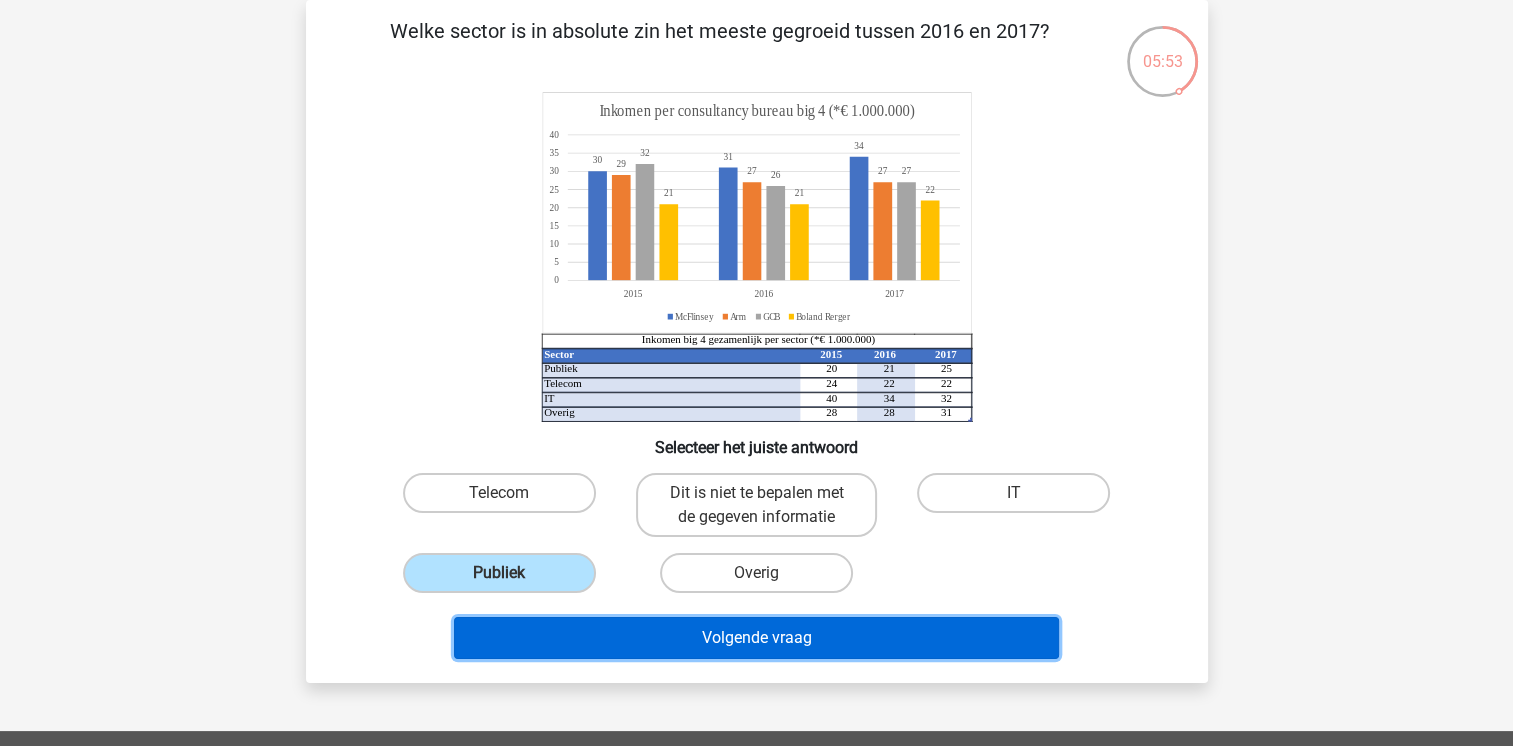 click on "Volgende vraag" at bounding box center (756, 638) 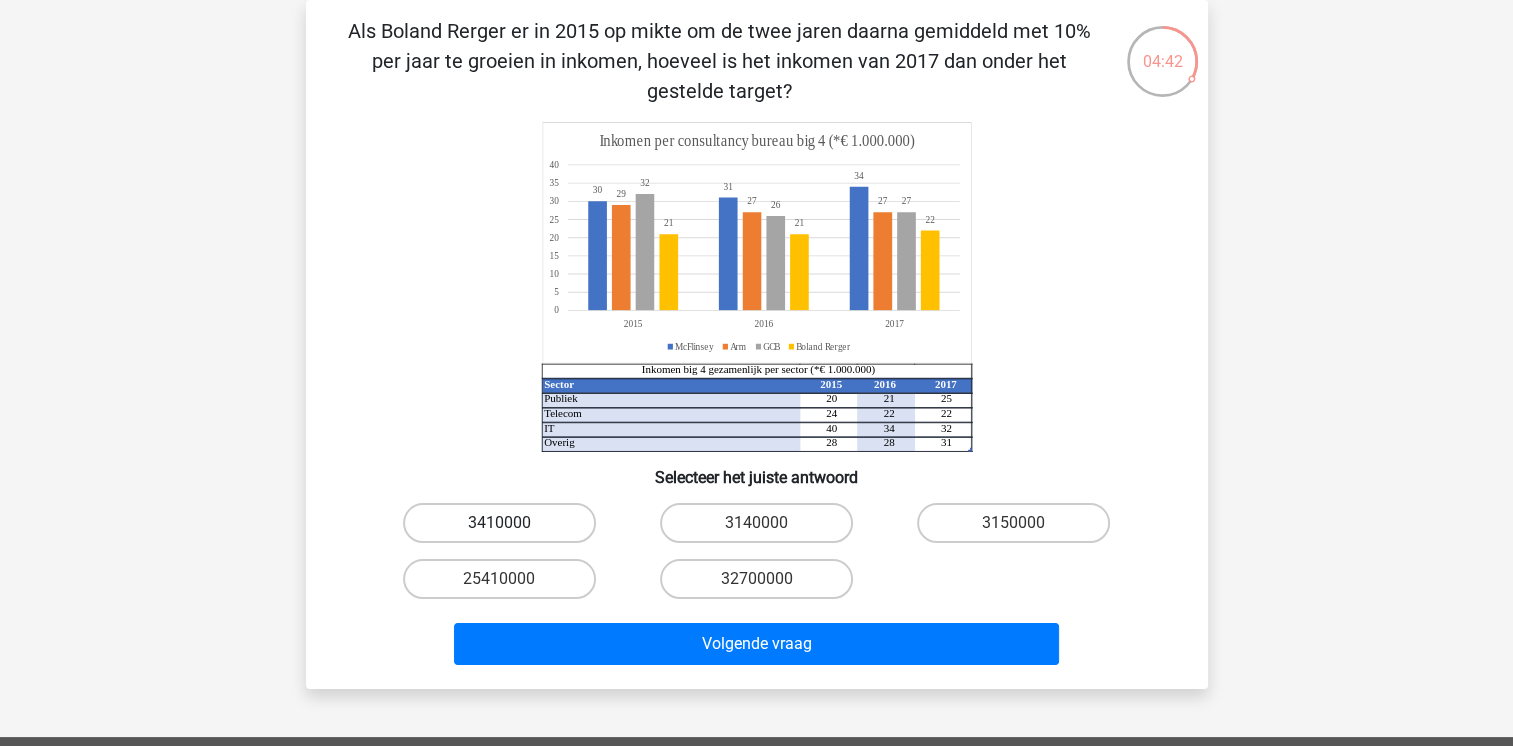 click on "3410000" at bounding box center [499, 523] 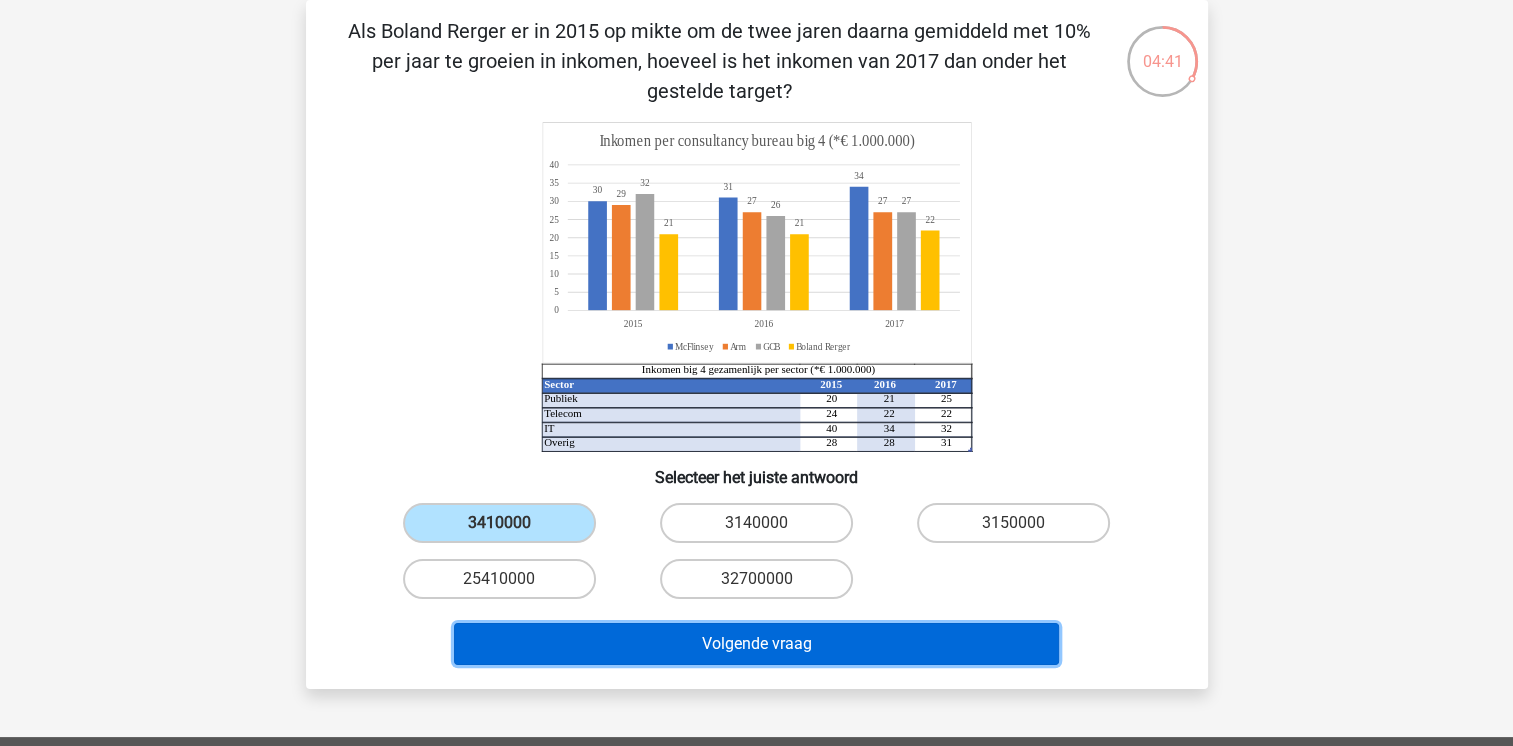 click on "Volgende vraag" at bounding box center (756, 644) 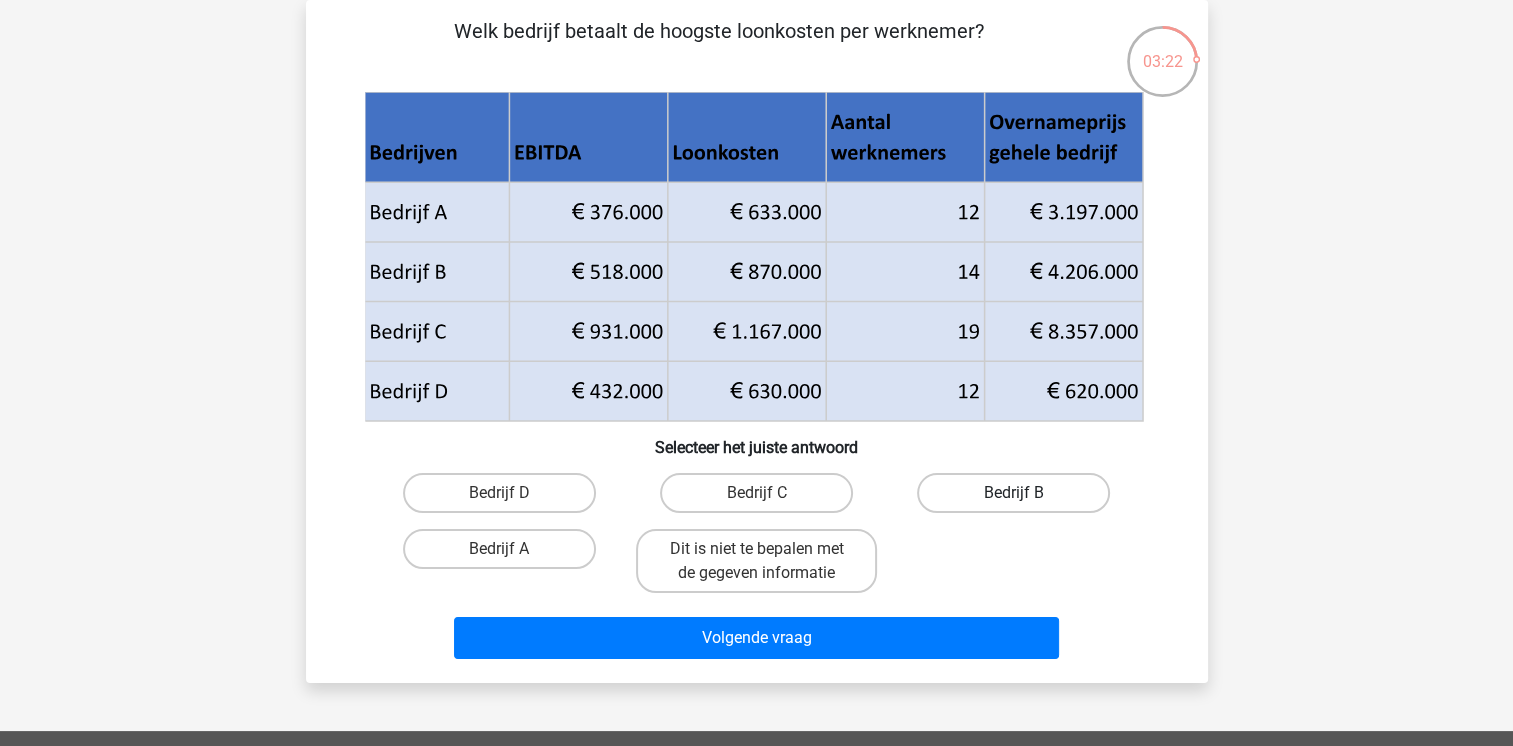 click on "Bedrijf B" at bounding box center (1013, 493) 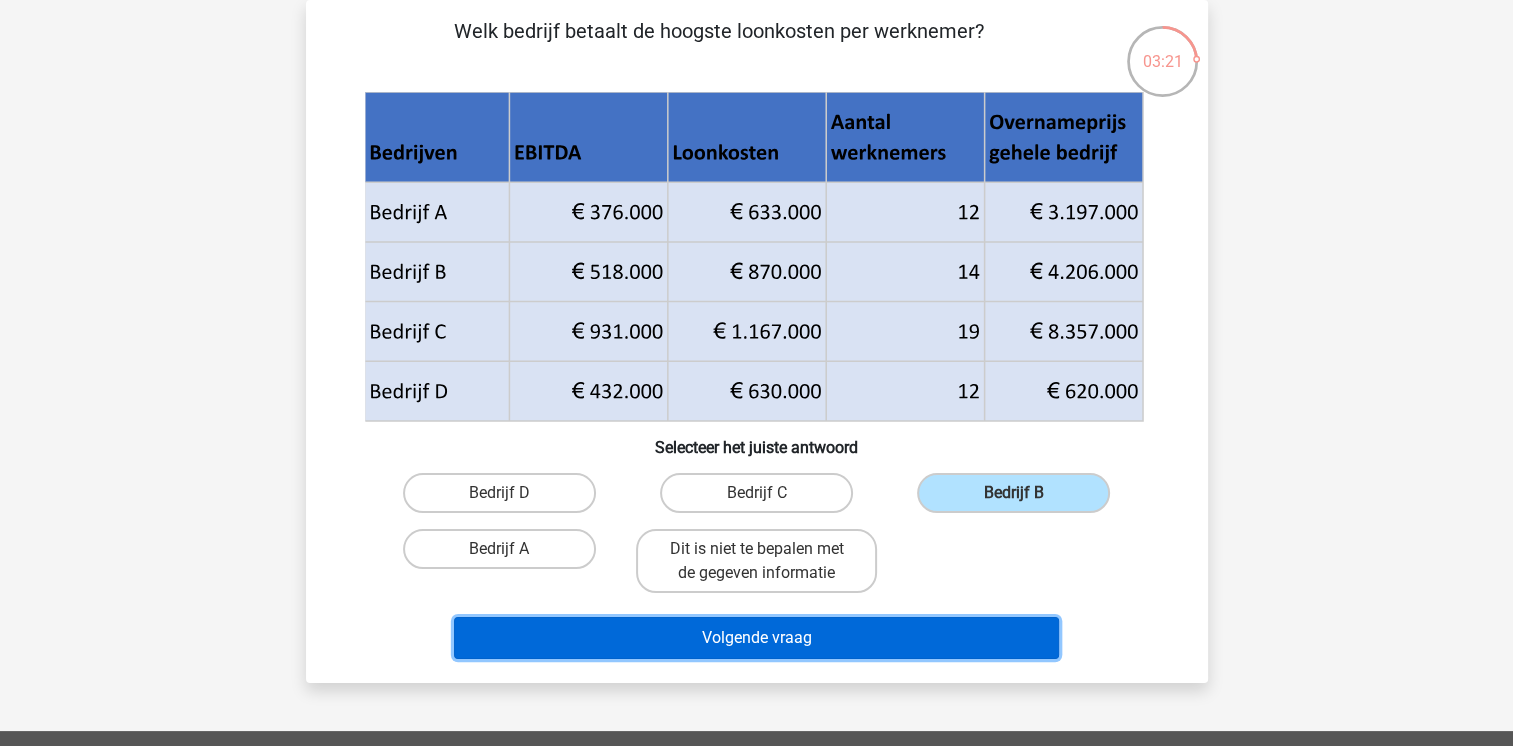 click on "Volgende vraag" at bounding box center [756, 638] 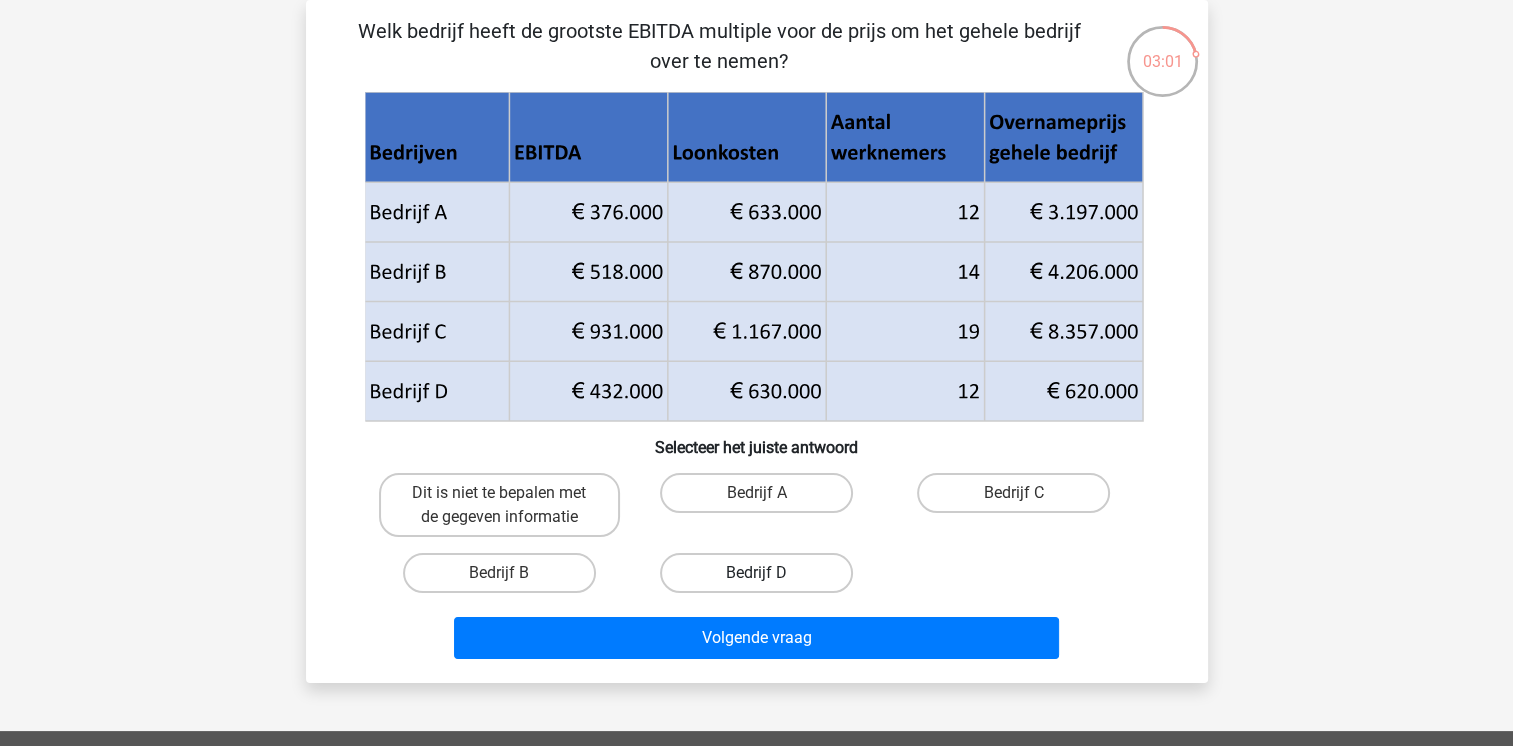 click on "Bedrijf D" at bounding box center (756, 573) 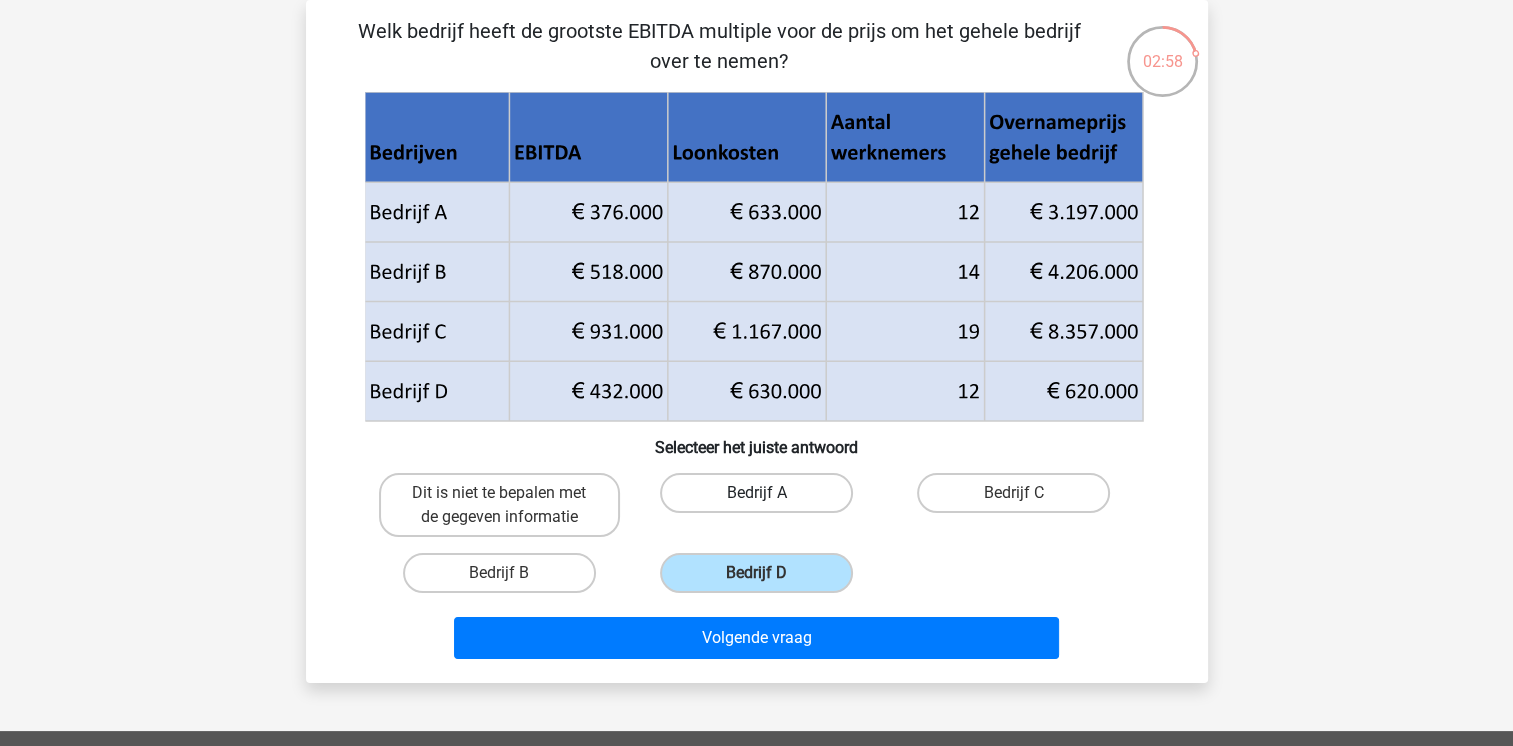 click on "Bedrijf A" at bounding box center (756, 493) 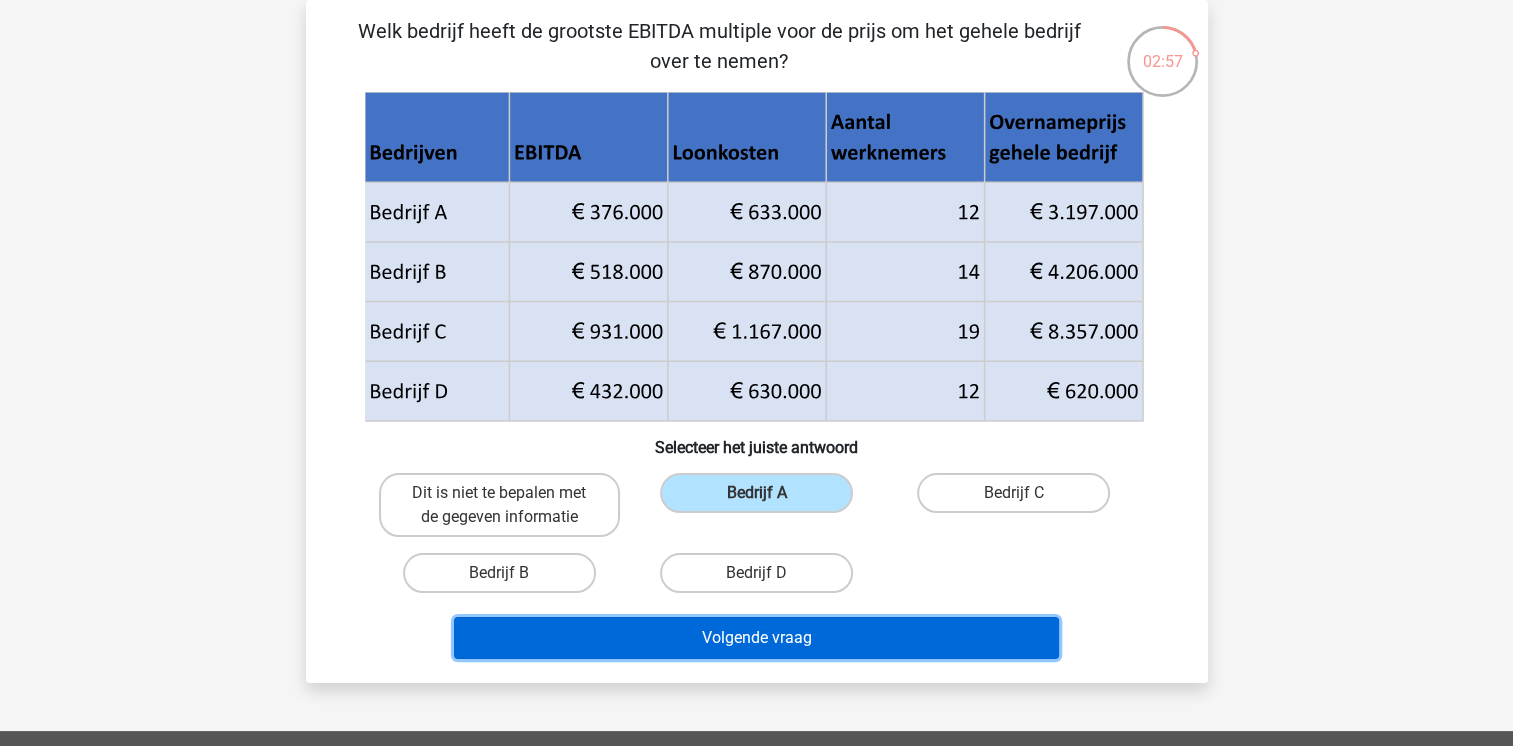 click on "Volgende vraag" at bounding box center [756, 638] 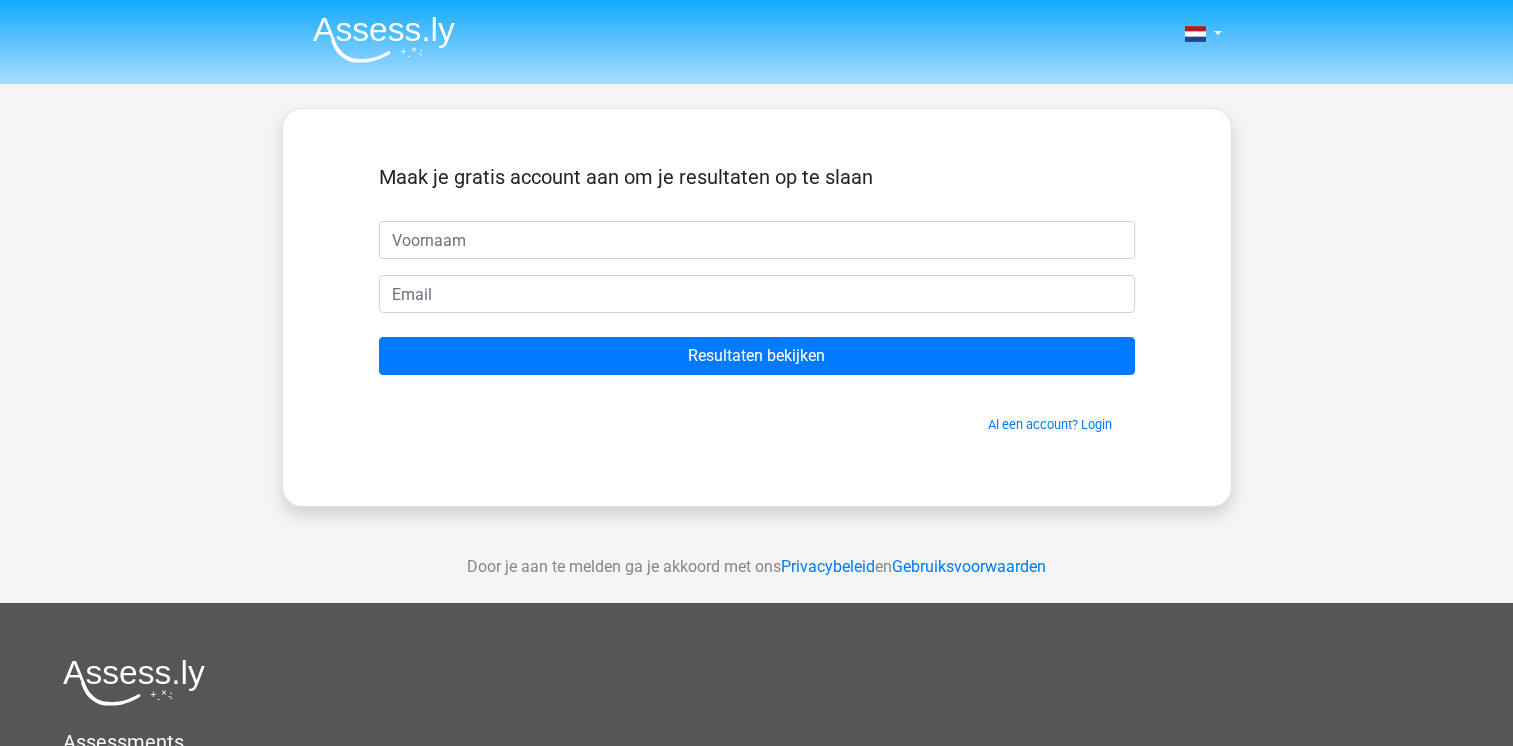 scroll, scrollTop: 0, scrollLeft: 0, axis: both 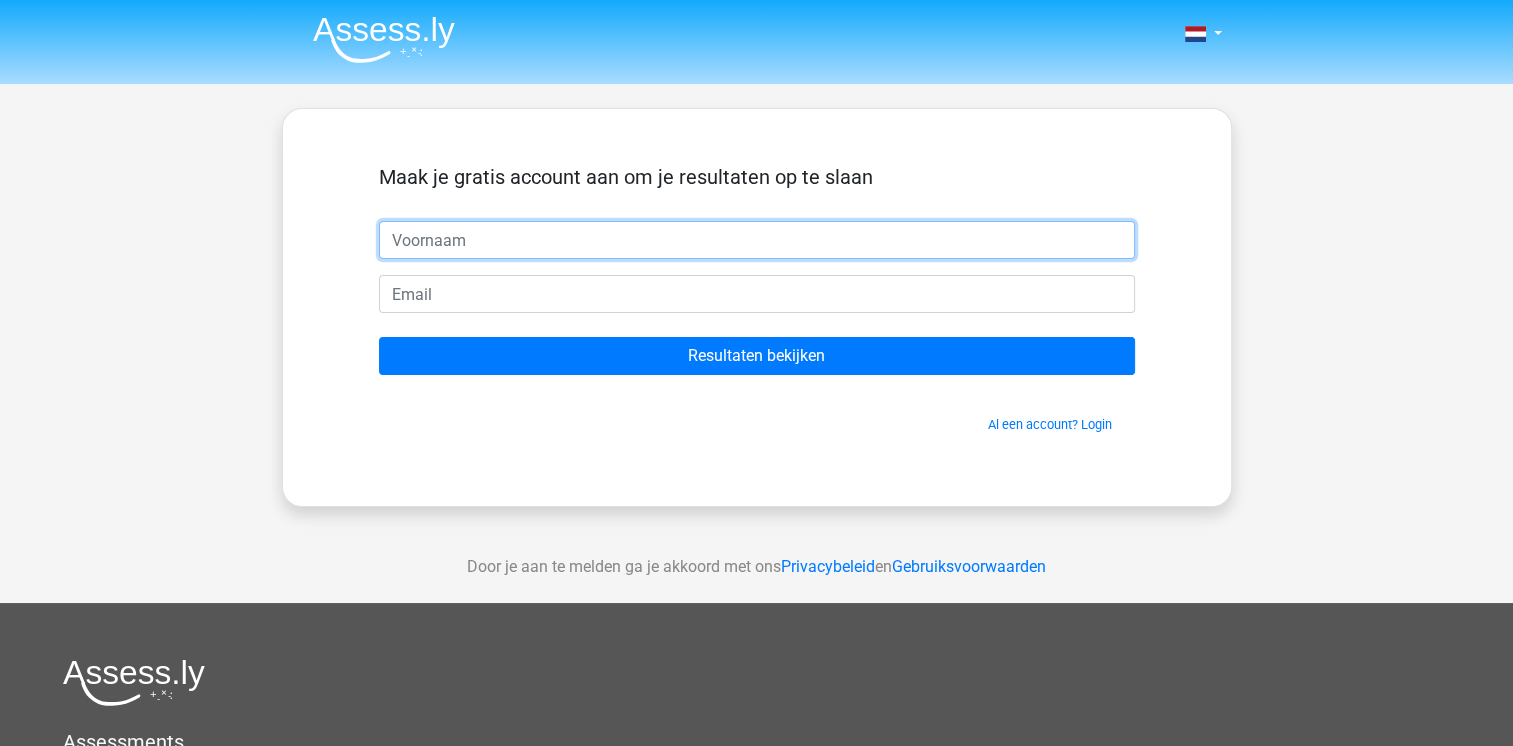 click at bounding box center [757, 240] 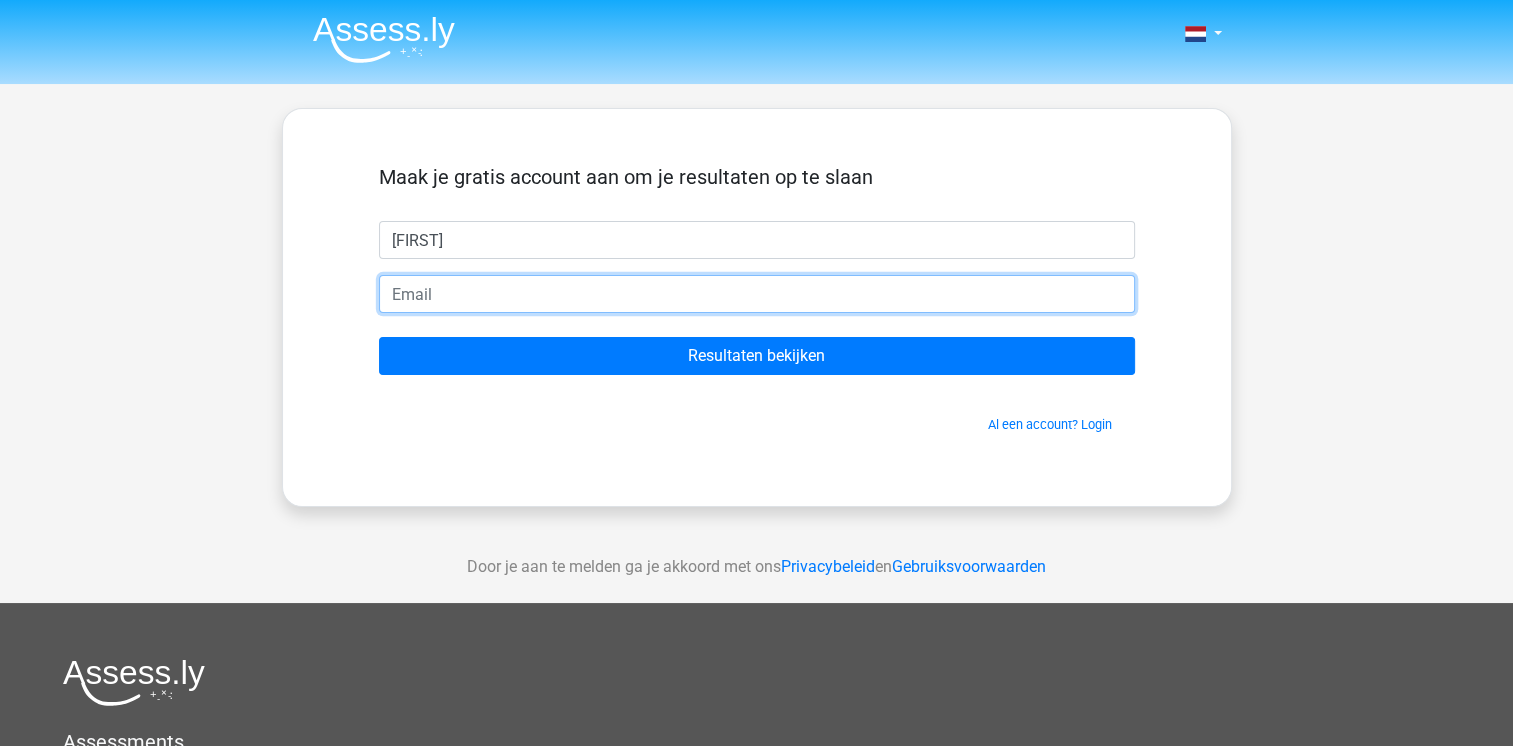 type on "[EMAIL]" 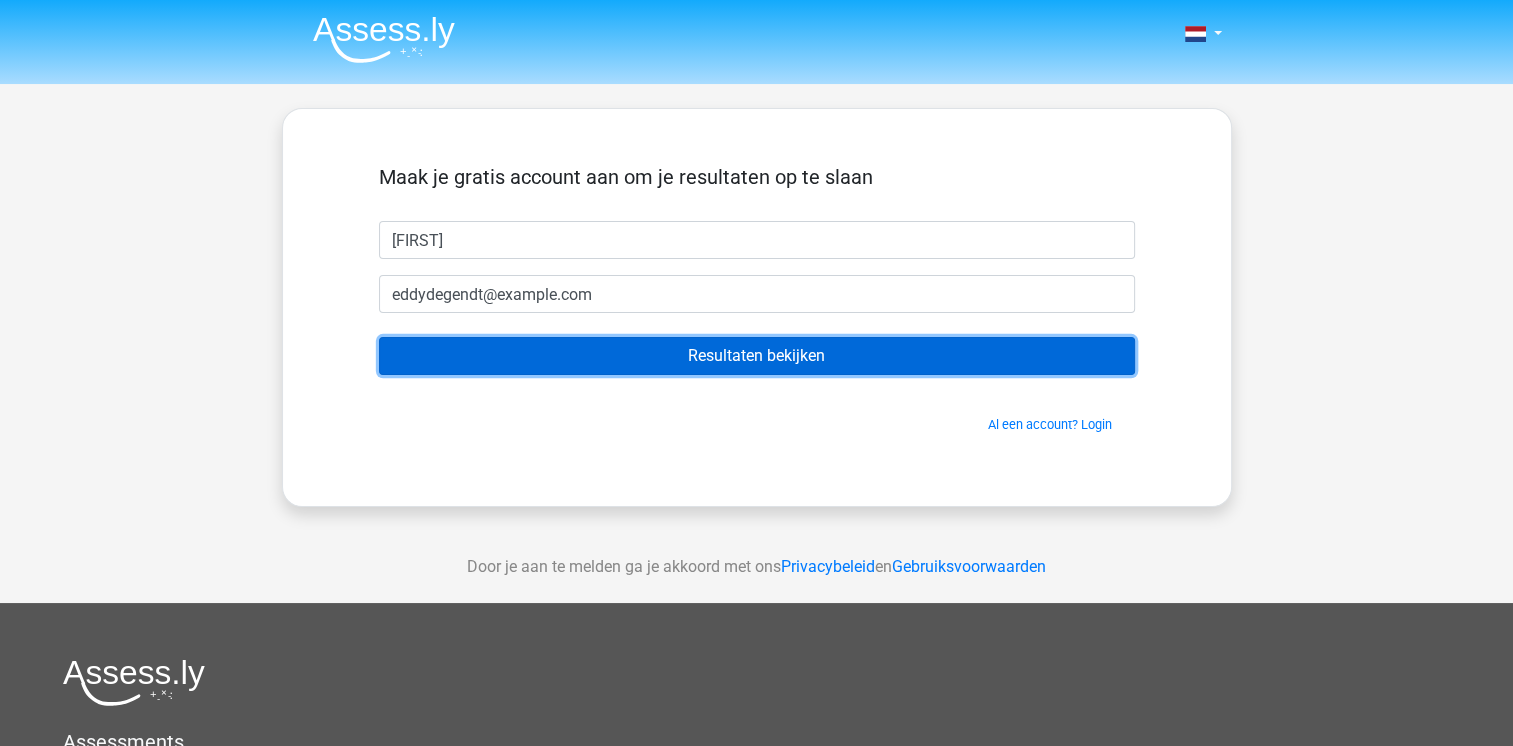 click on "Resultaten bekijken" at bounding box center [757, 356] 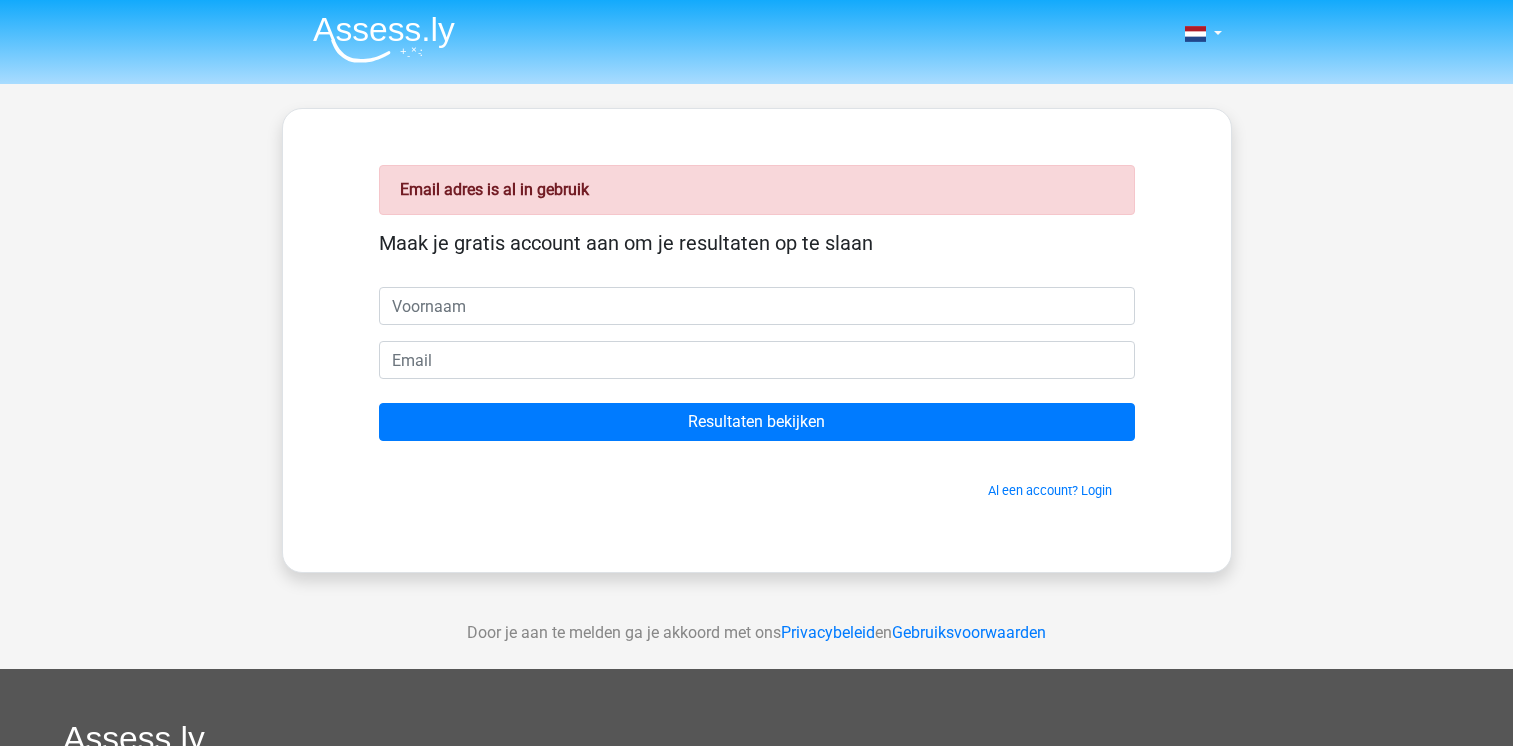 scroll, scrollTop: 0, scrollLeft: 0, axis: both 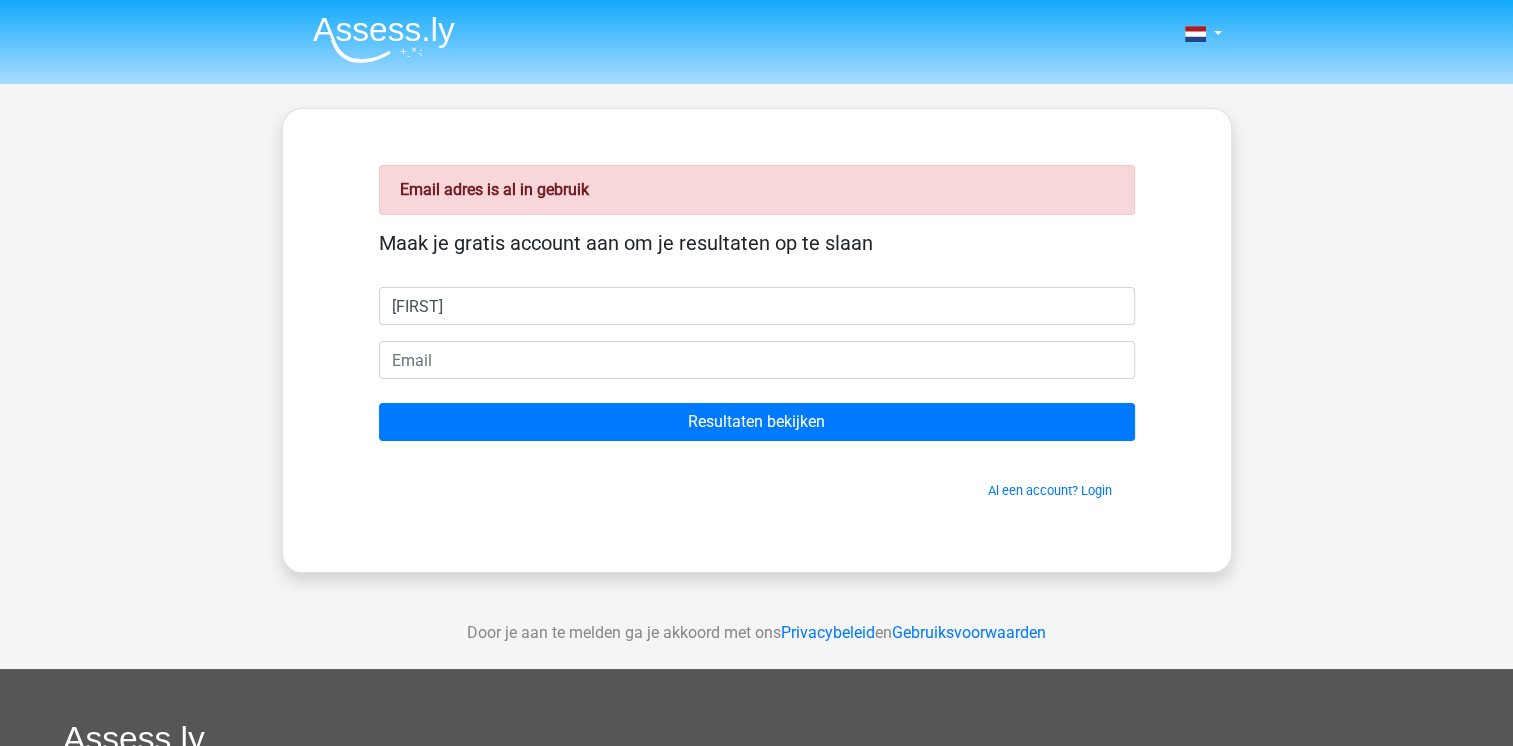 type on "[FIRST]" 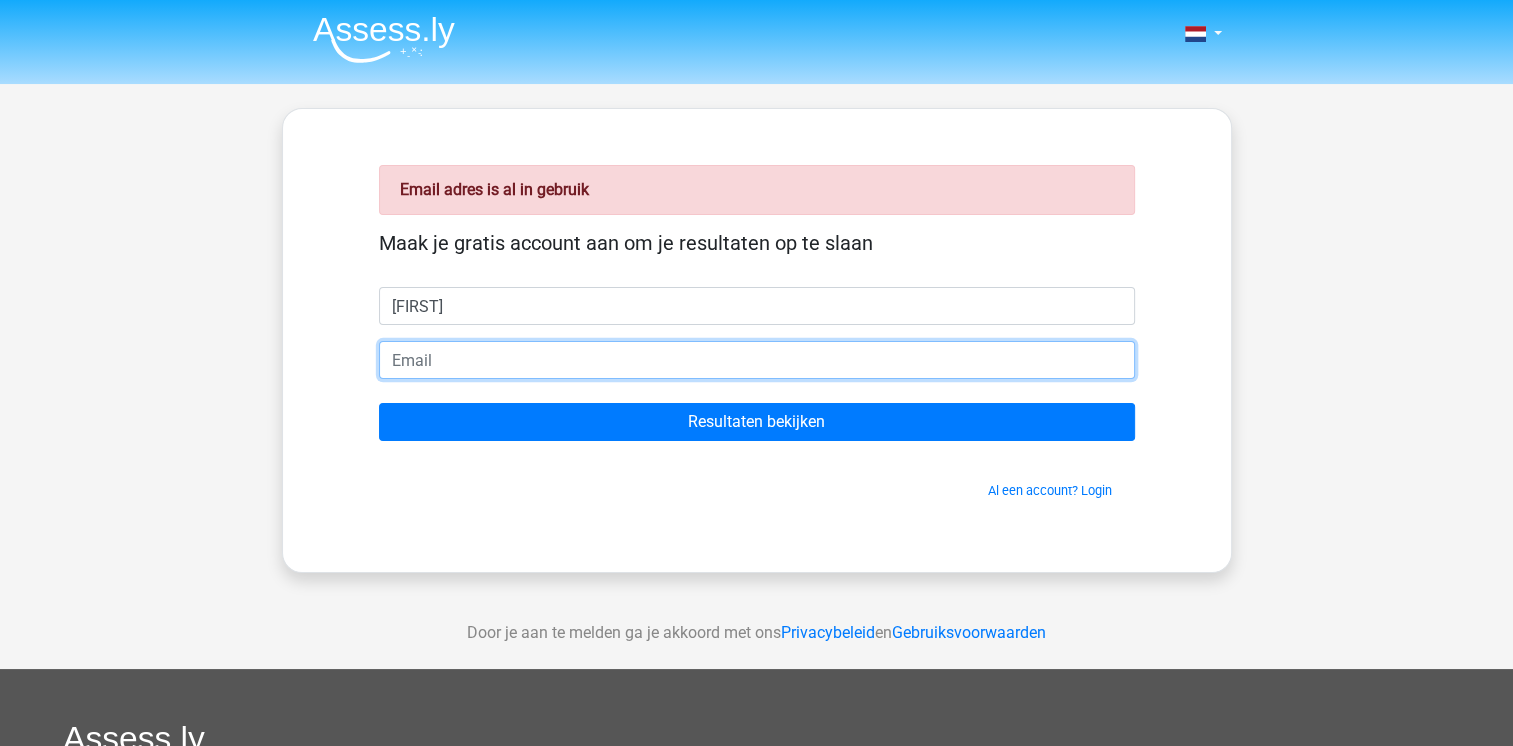click at bounding box center (757, 360) 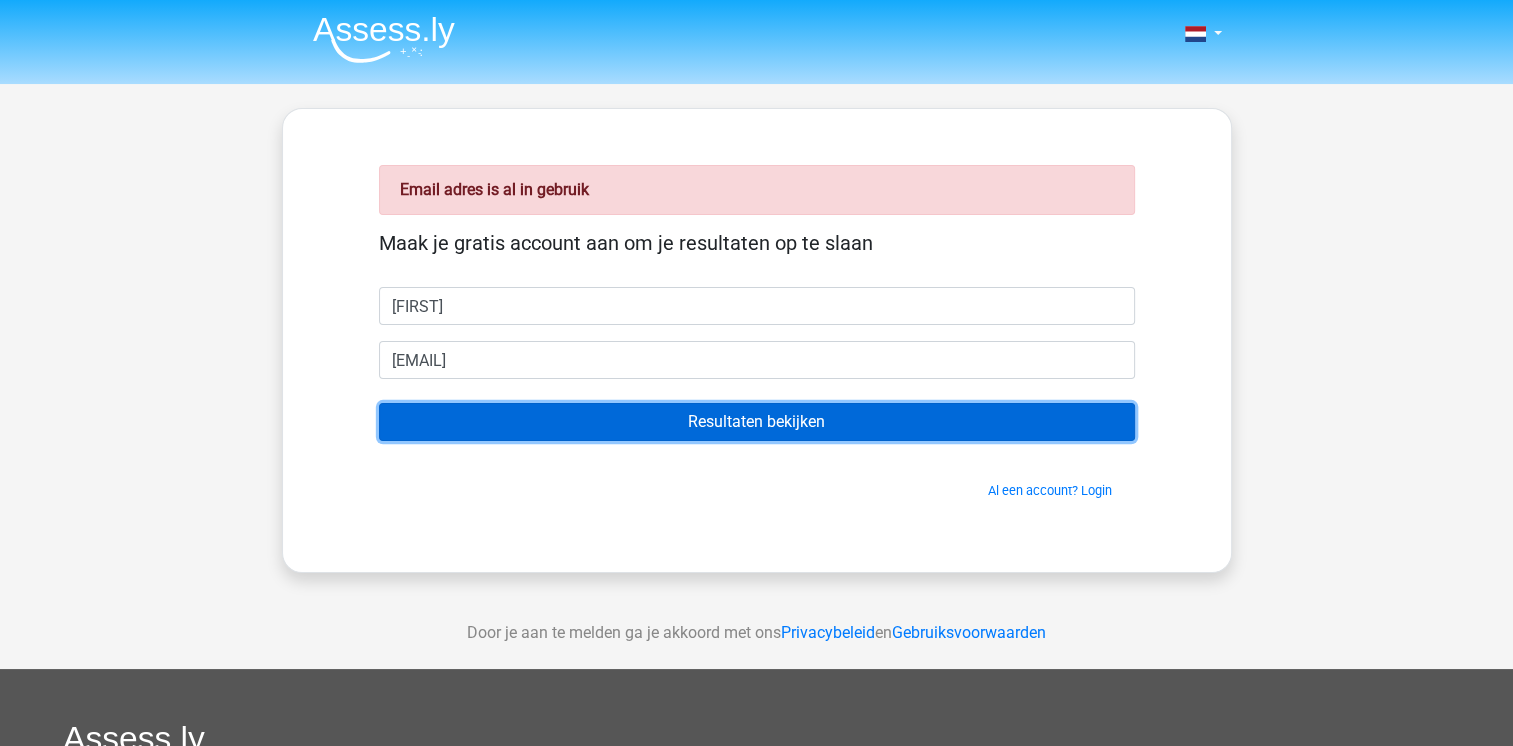 click on "Resultaten bekijken" at bounding box center [757, 422] 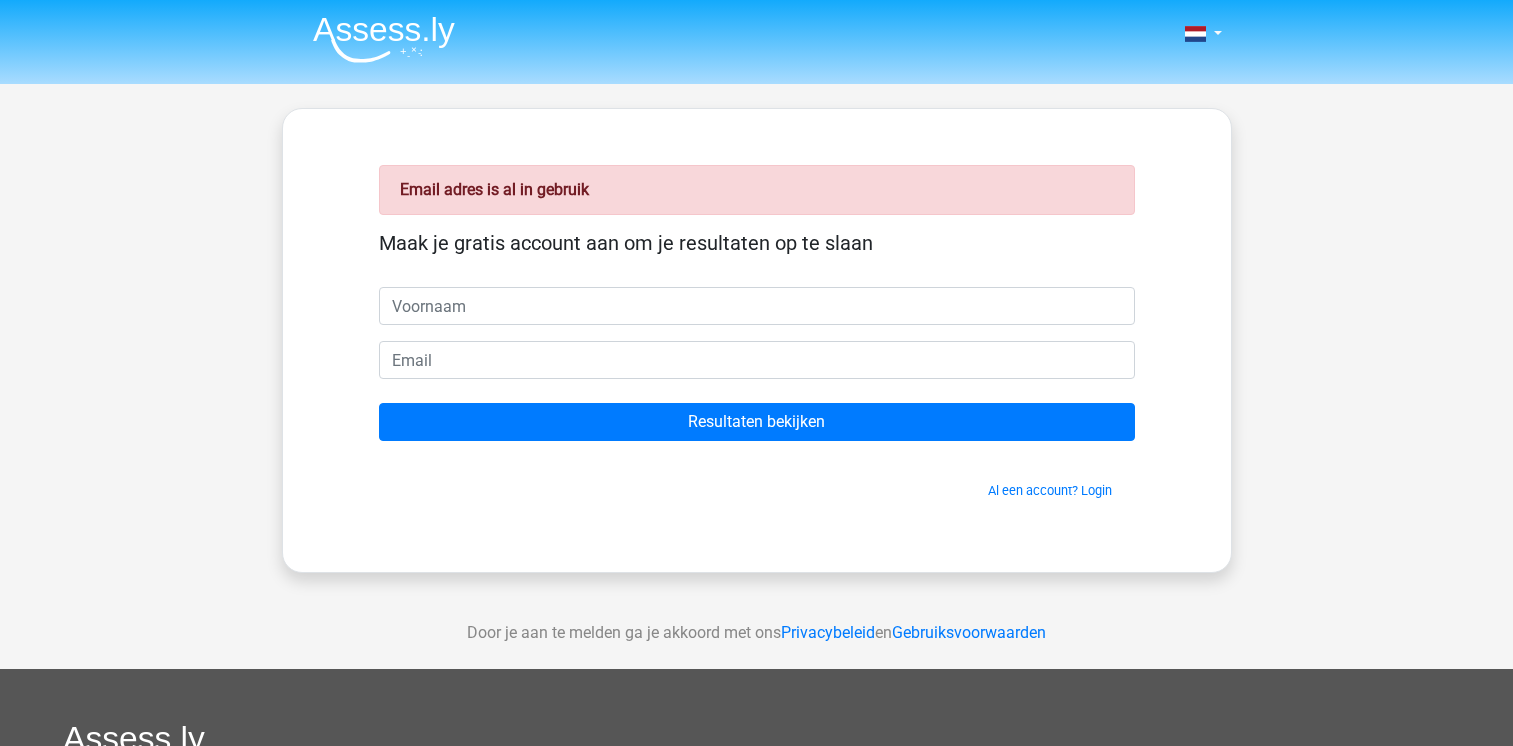 scroll, scrollTop: 0, scrollLeft: 0, axis: both 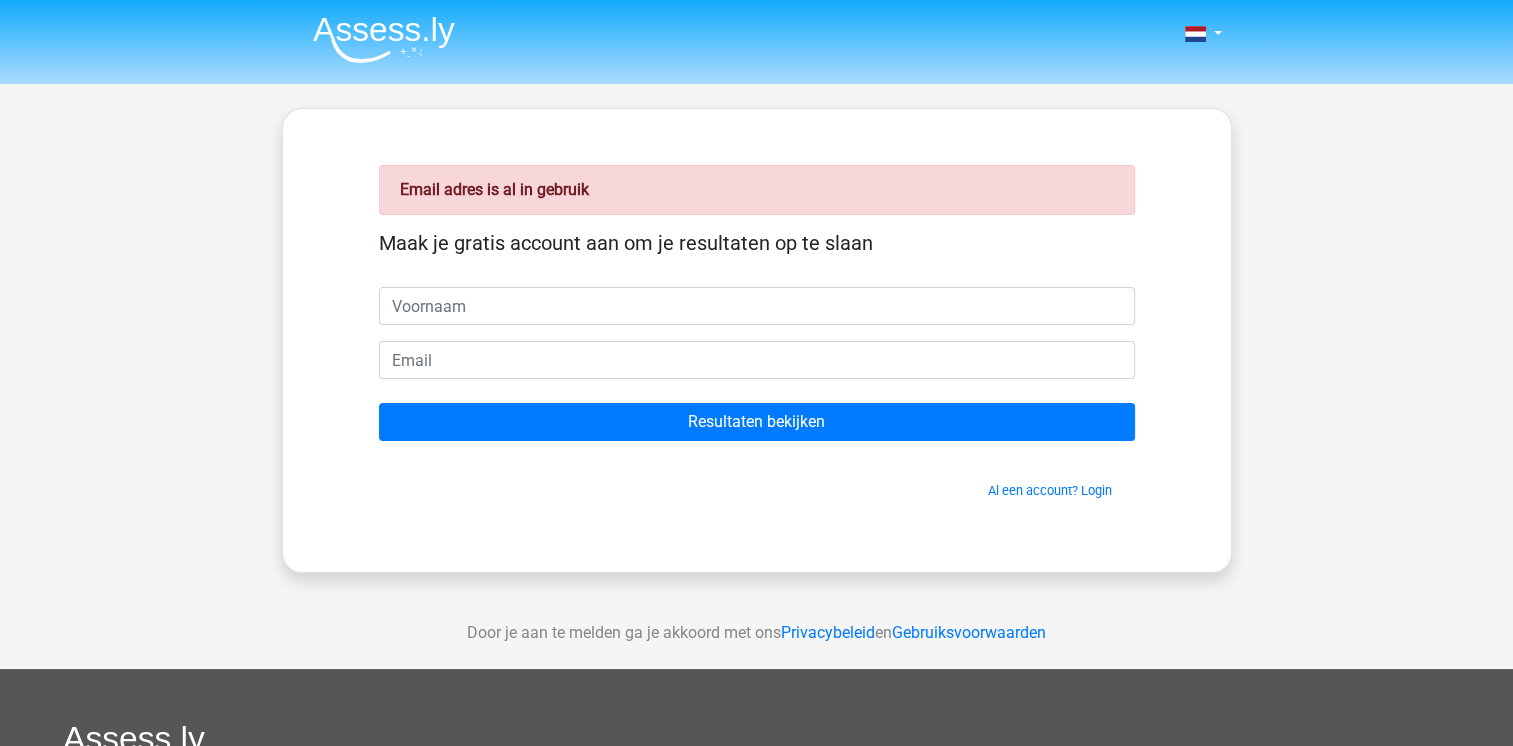 click at bounding box center [757, 306] 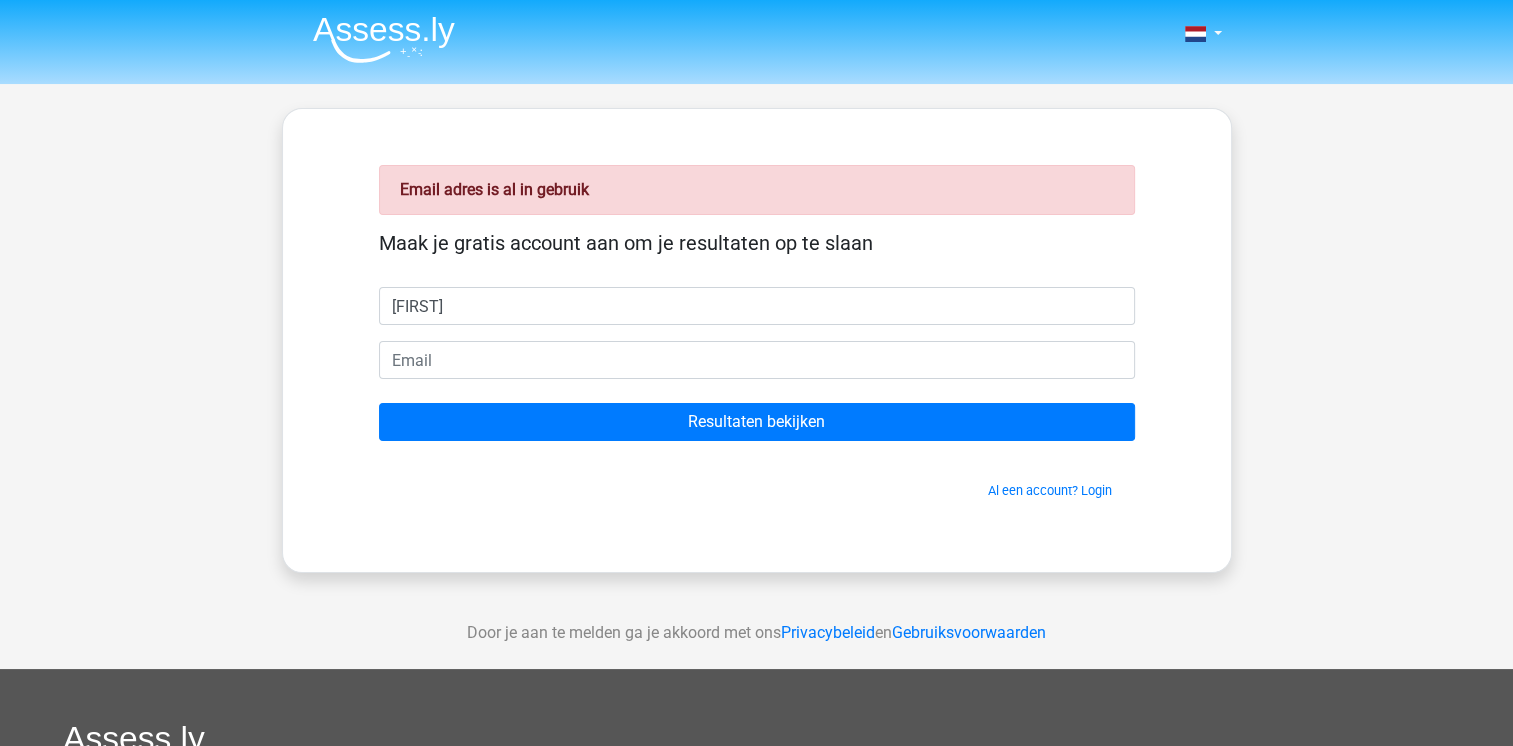 type on "eddy" 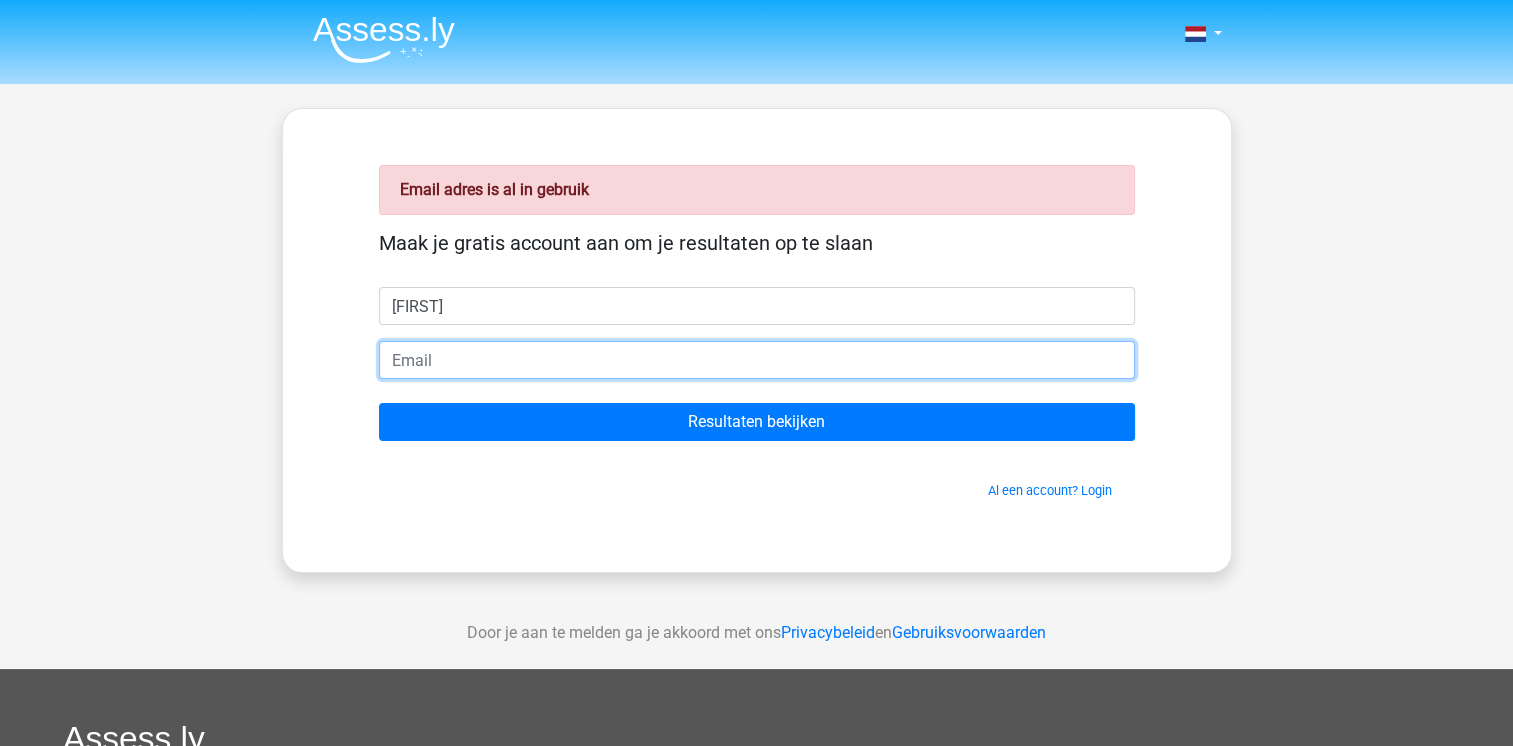 click at bounding box center [757, 360] 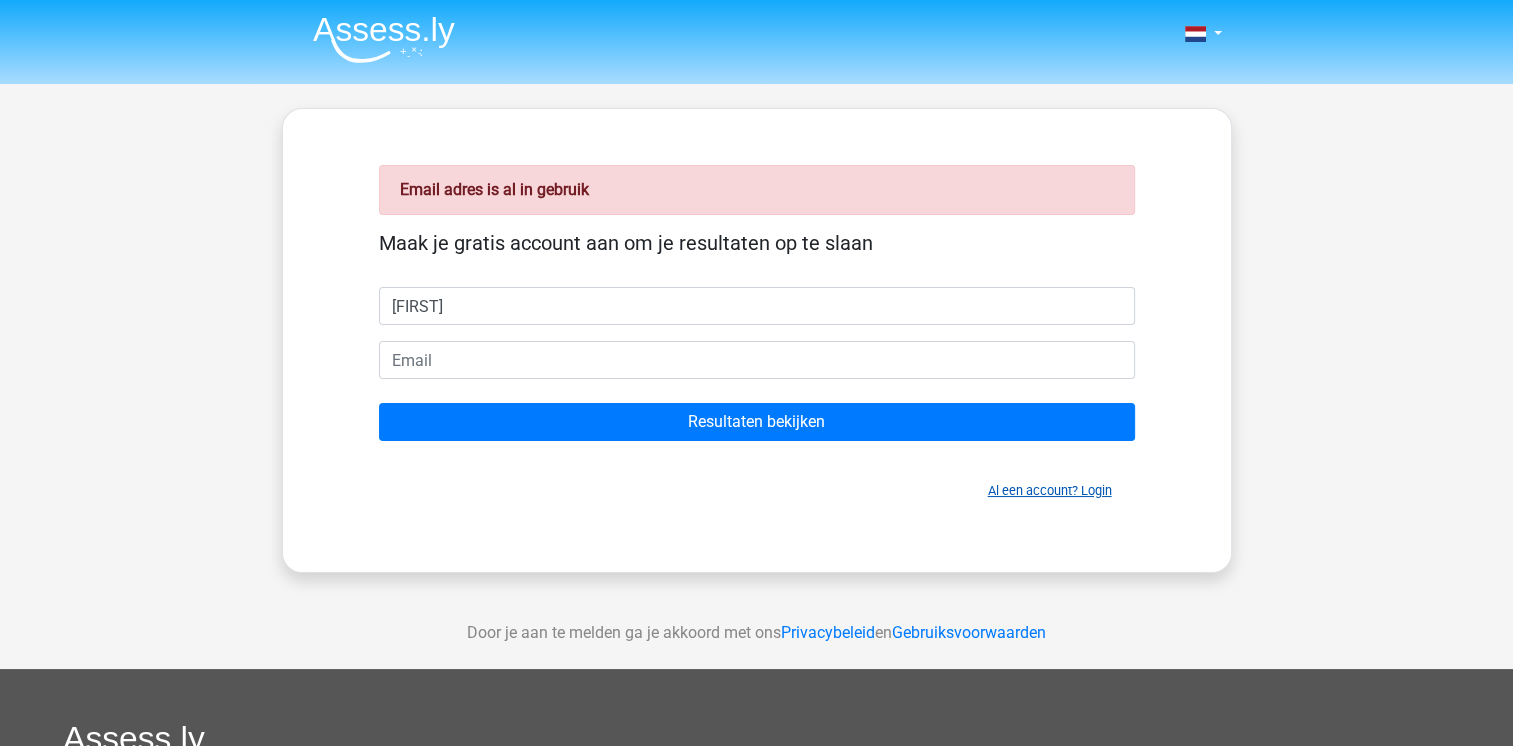 click on "Al een account? Login" at bounding box center [1050, 490] 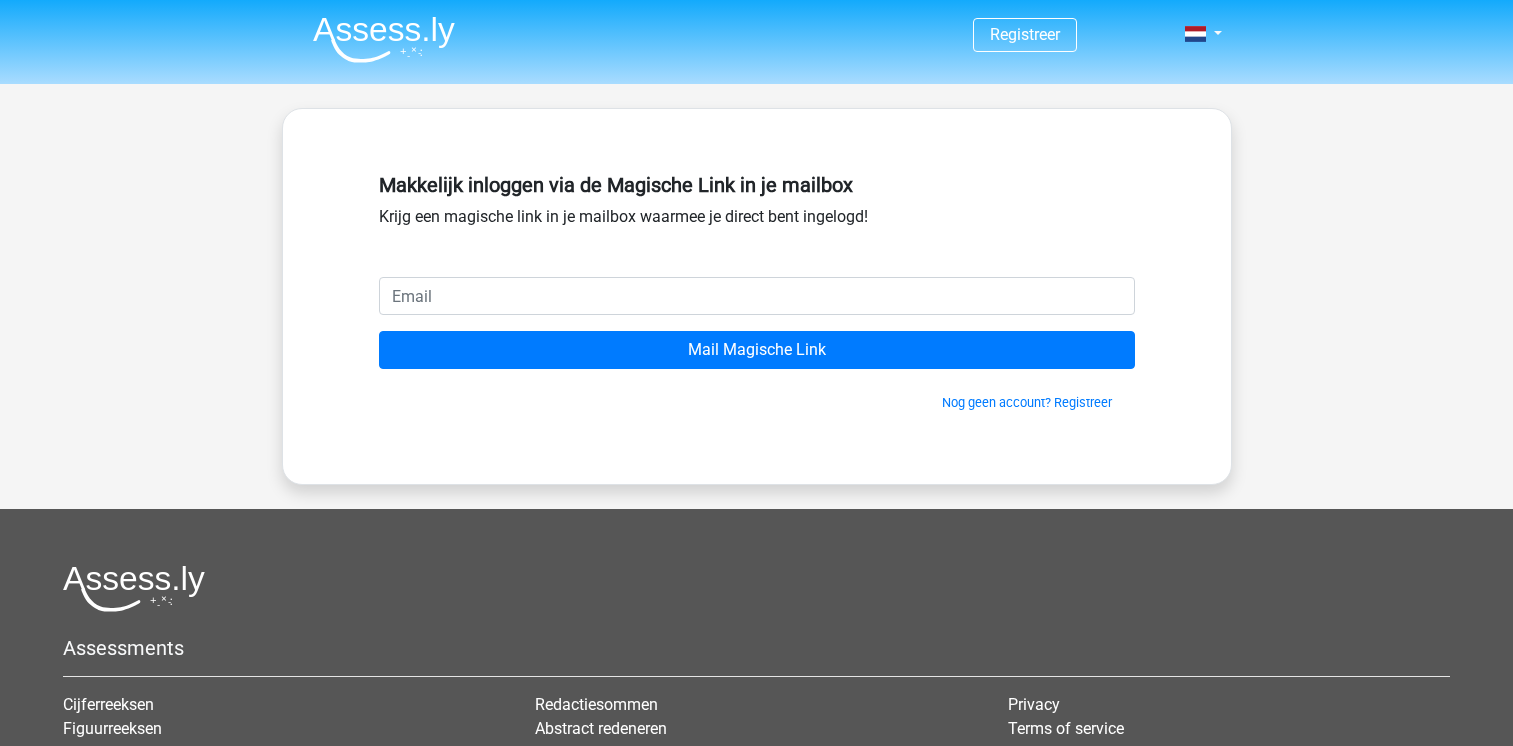 scroll, scrollTop: 0, scrollLeft: 0, axis: both 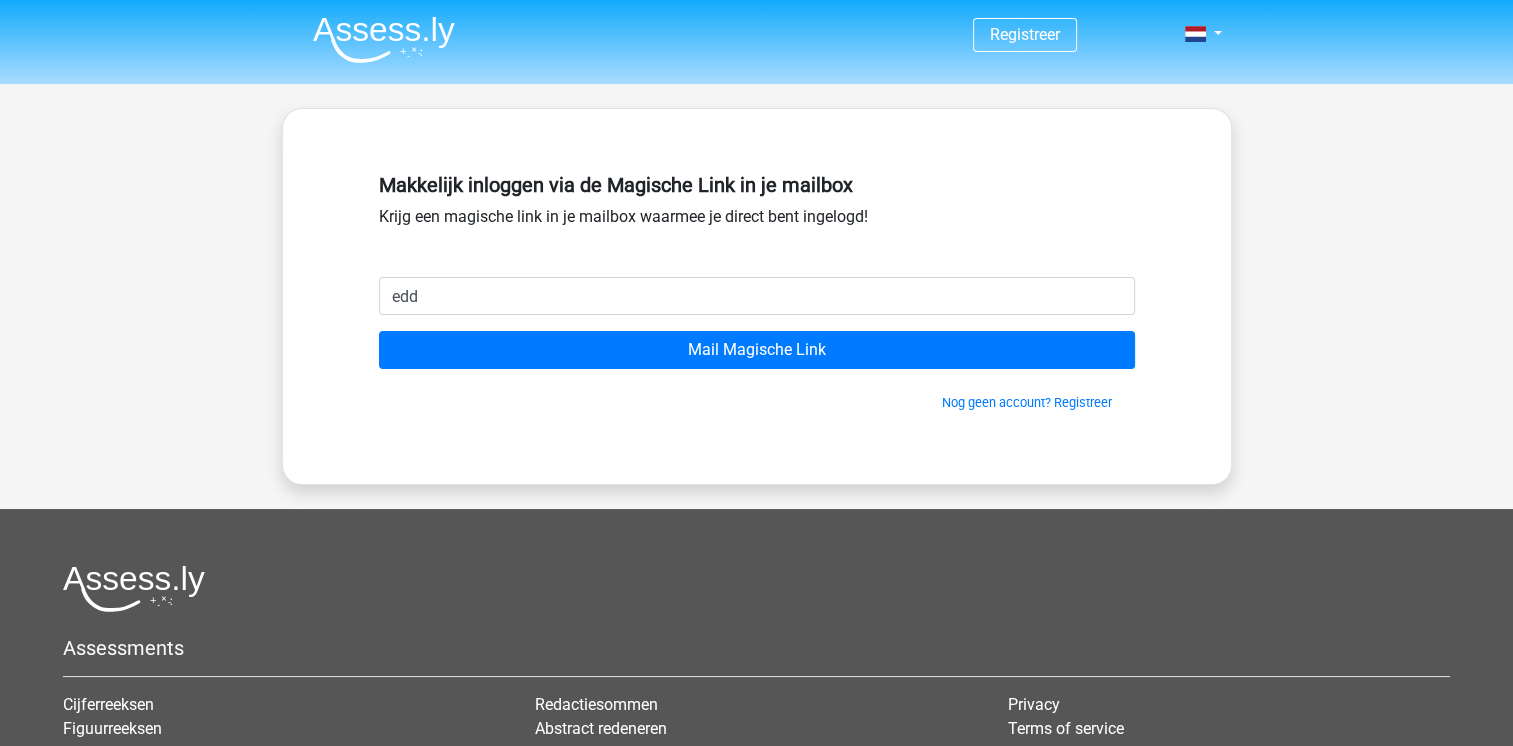 type on "[EMAIL]" 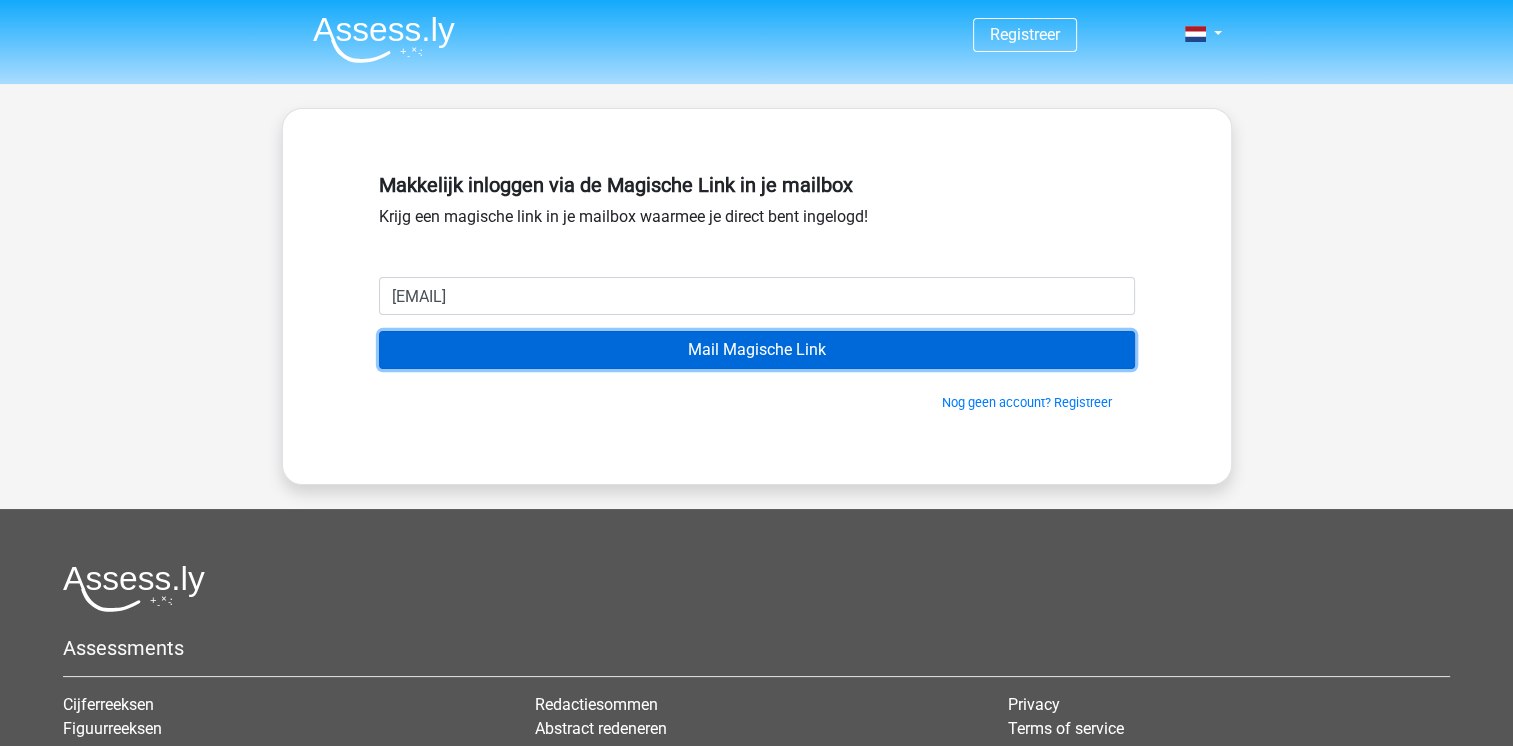 click on "Mail Magische Link" at bounding box center [757, 350] 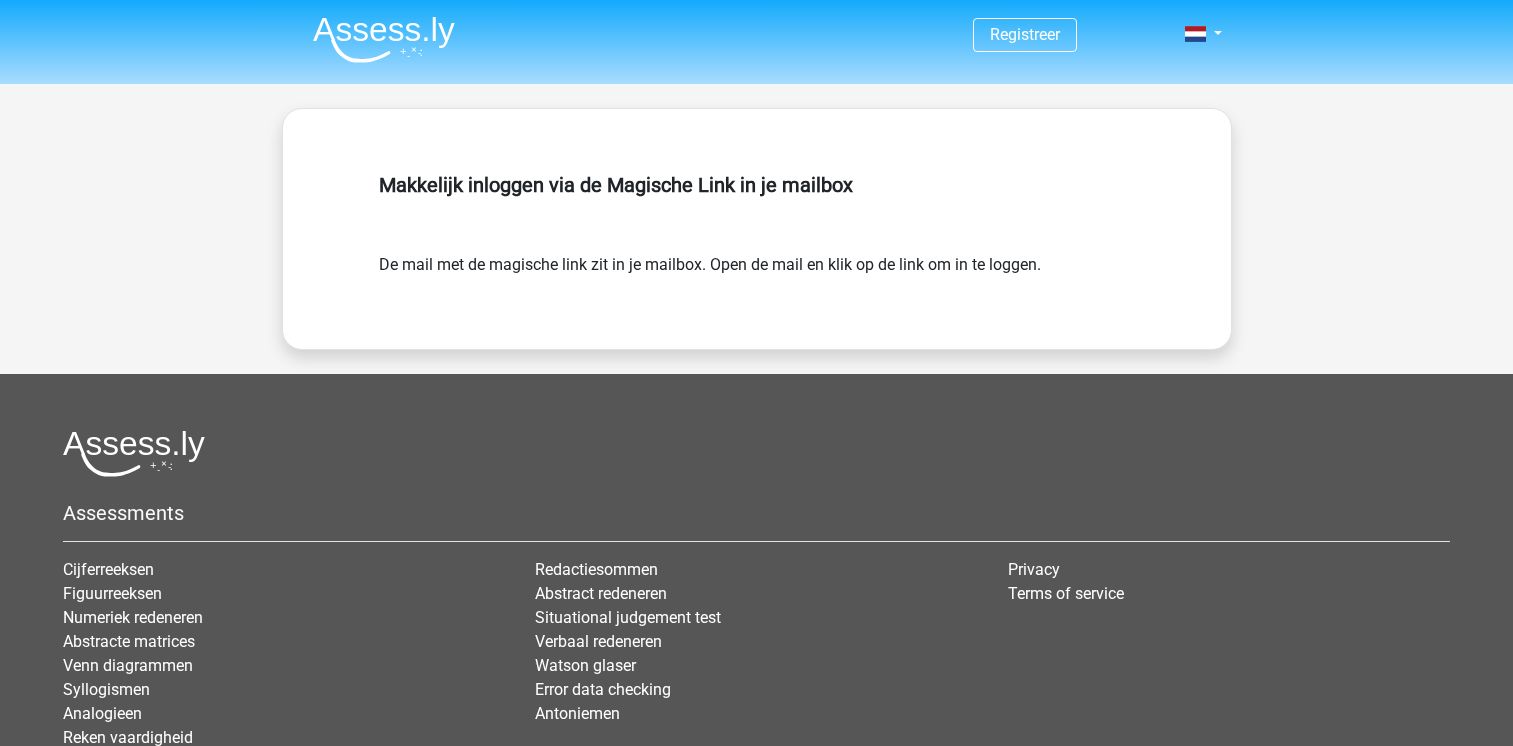 scroll, scrollTop: 0, scrollLeft: 0, axis: both 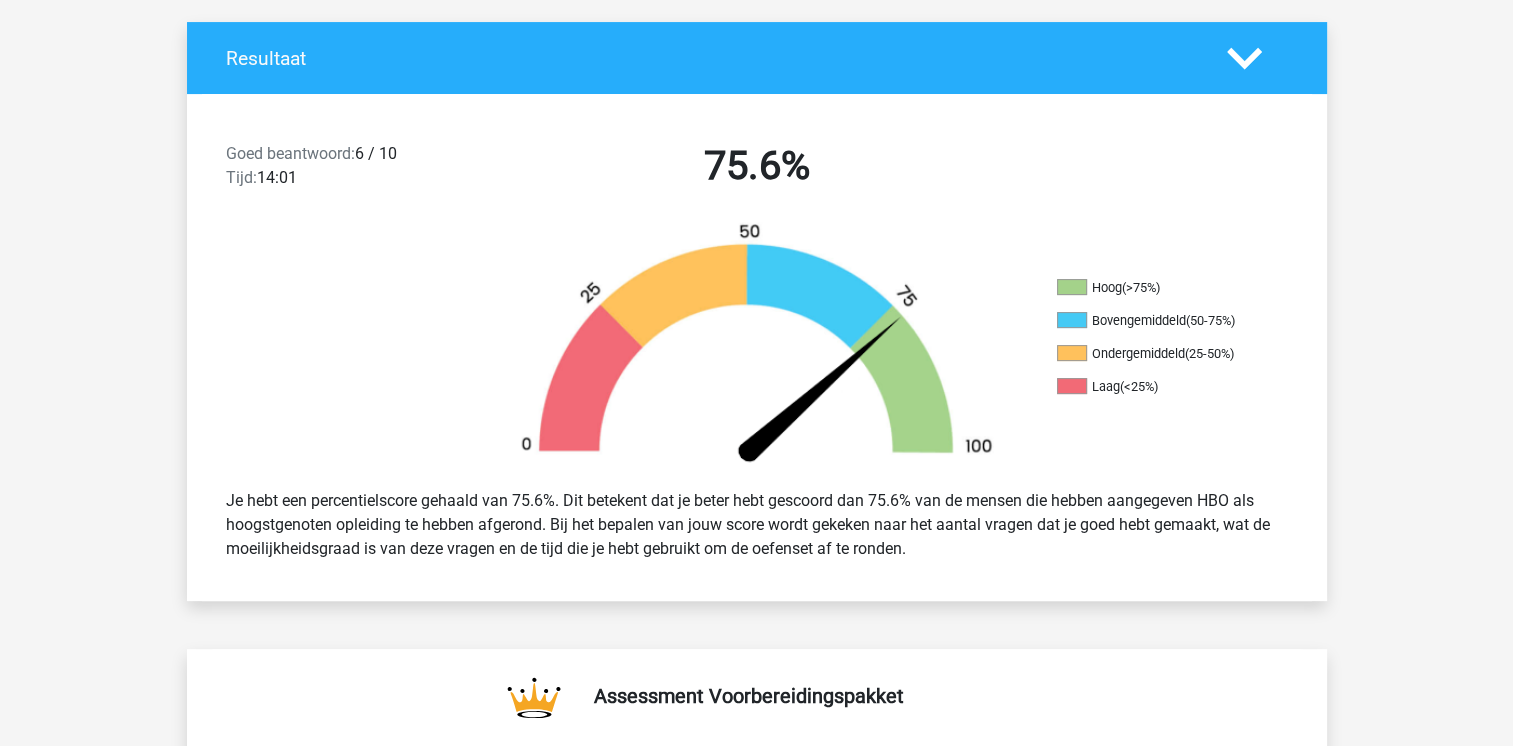 click 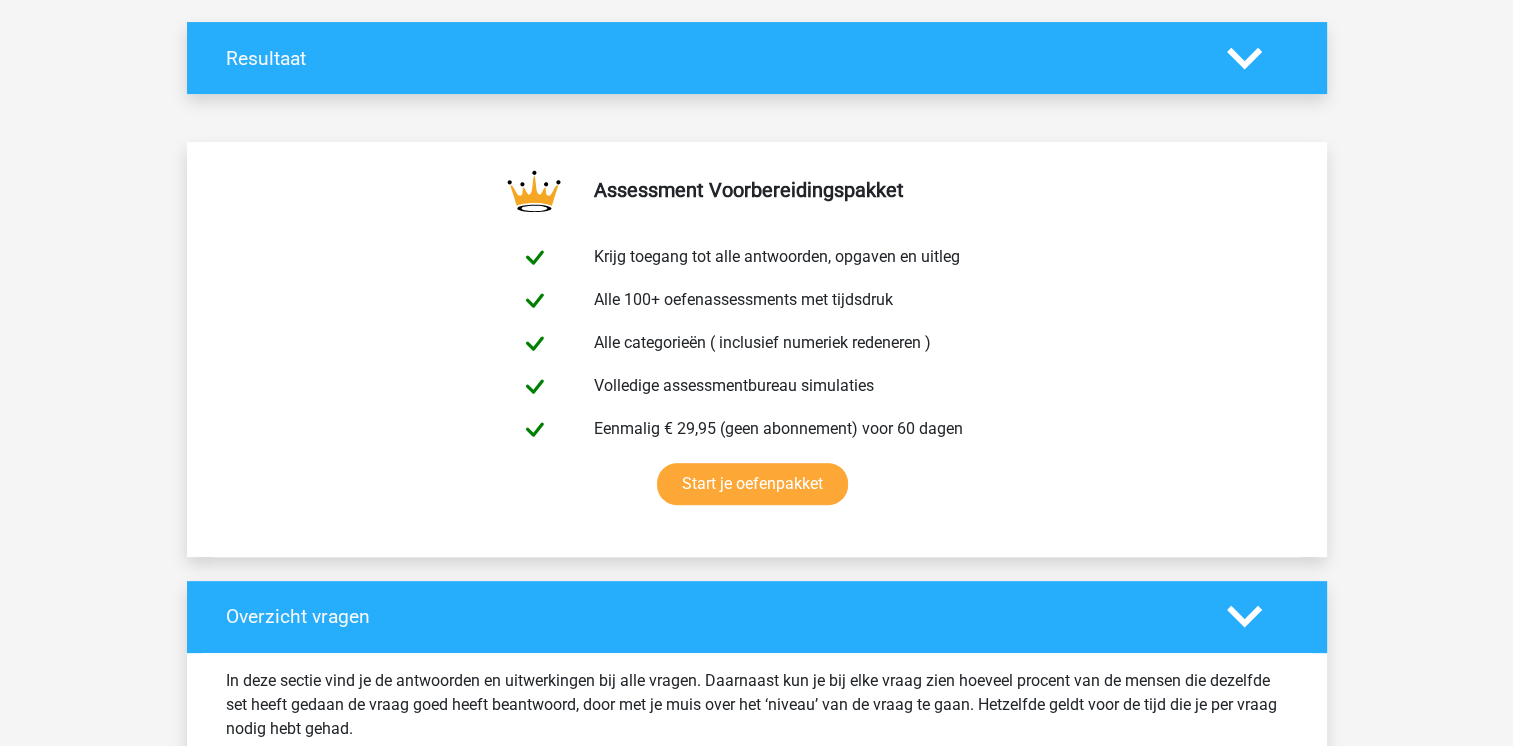 click 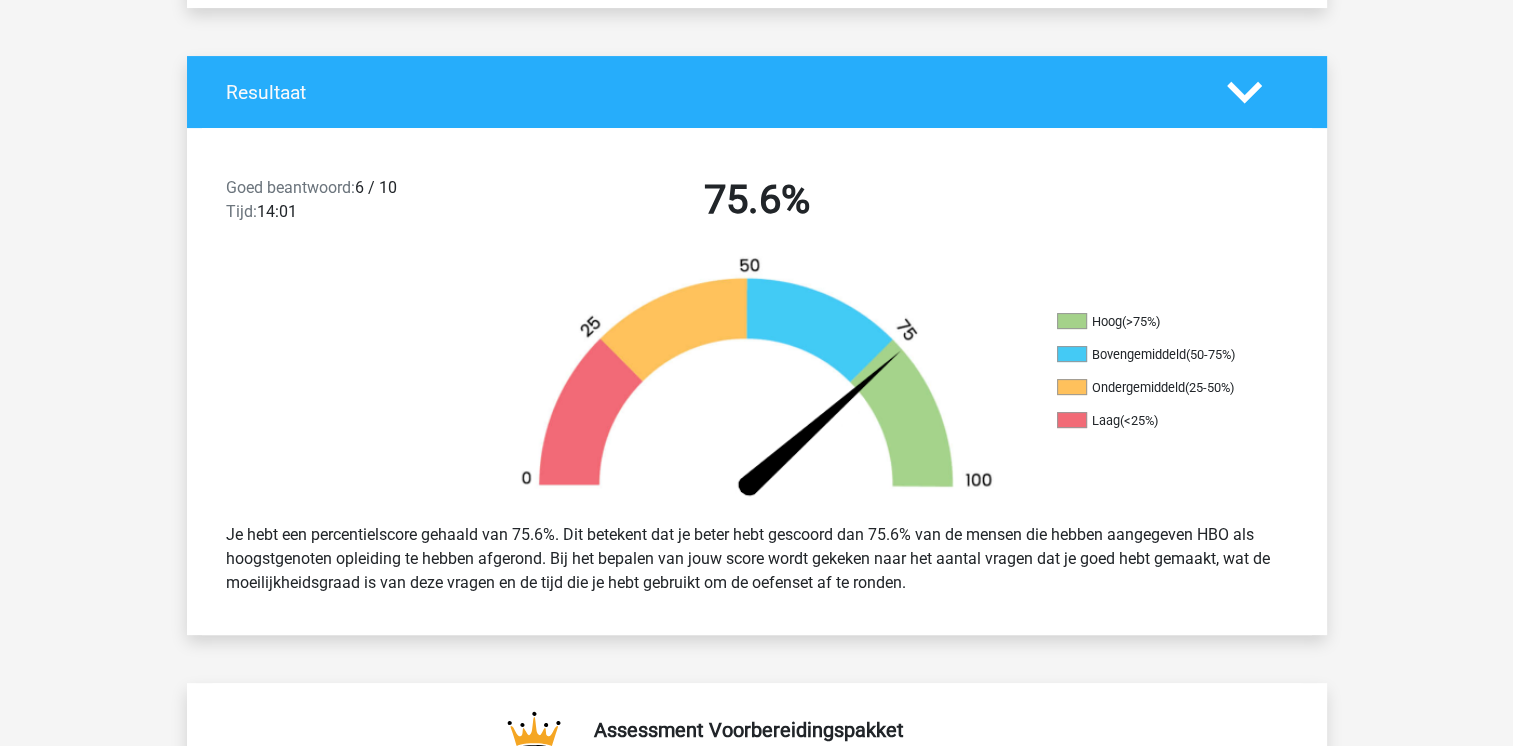 scroll, scrollTop: 527, scrollLeft: 0, axis: vertical 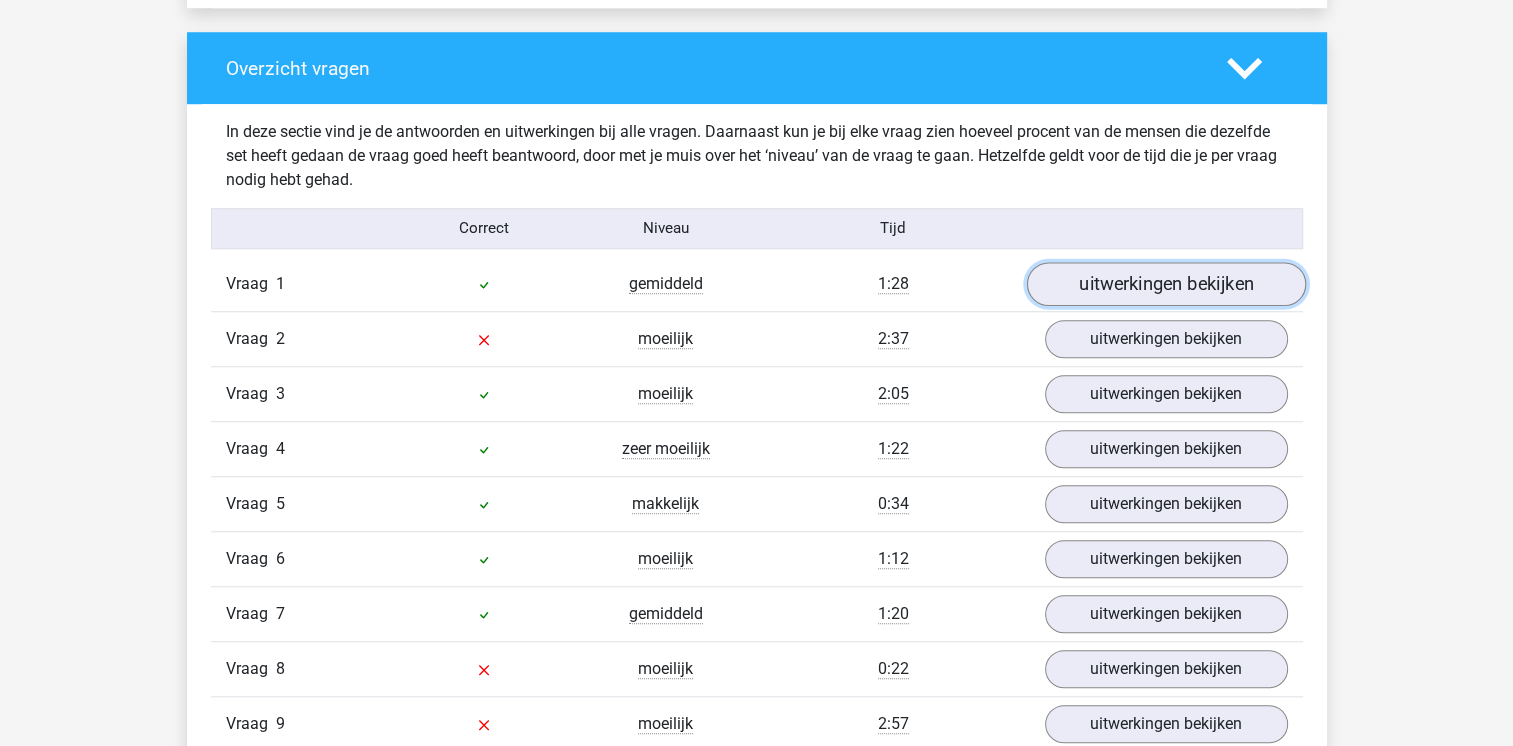 click on "uitwerkingen bekijken" at bounding box center (1165, 284) 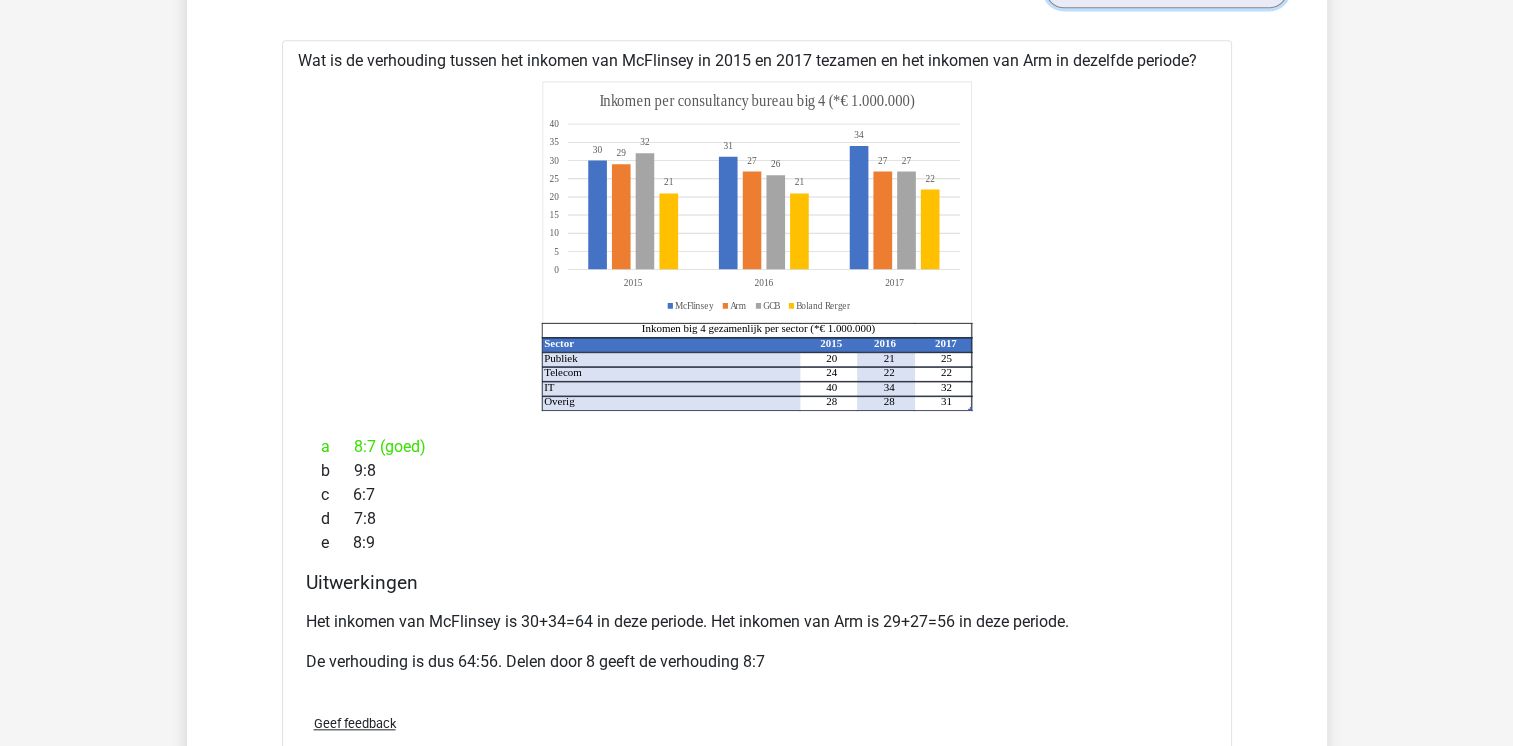 scroll, scrollTop: 1864, scrollLeft: 0, axis: vertical 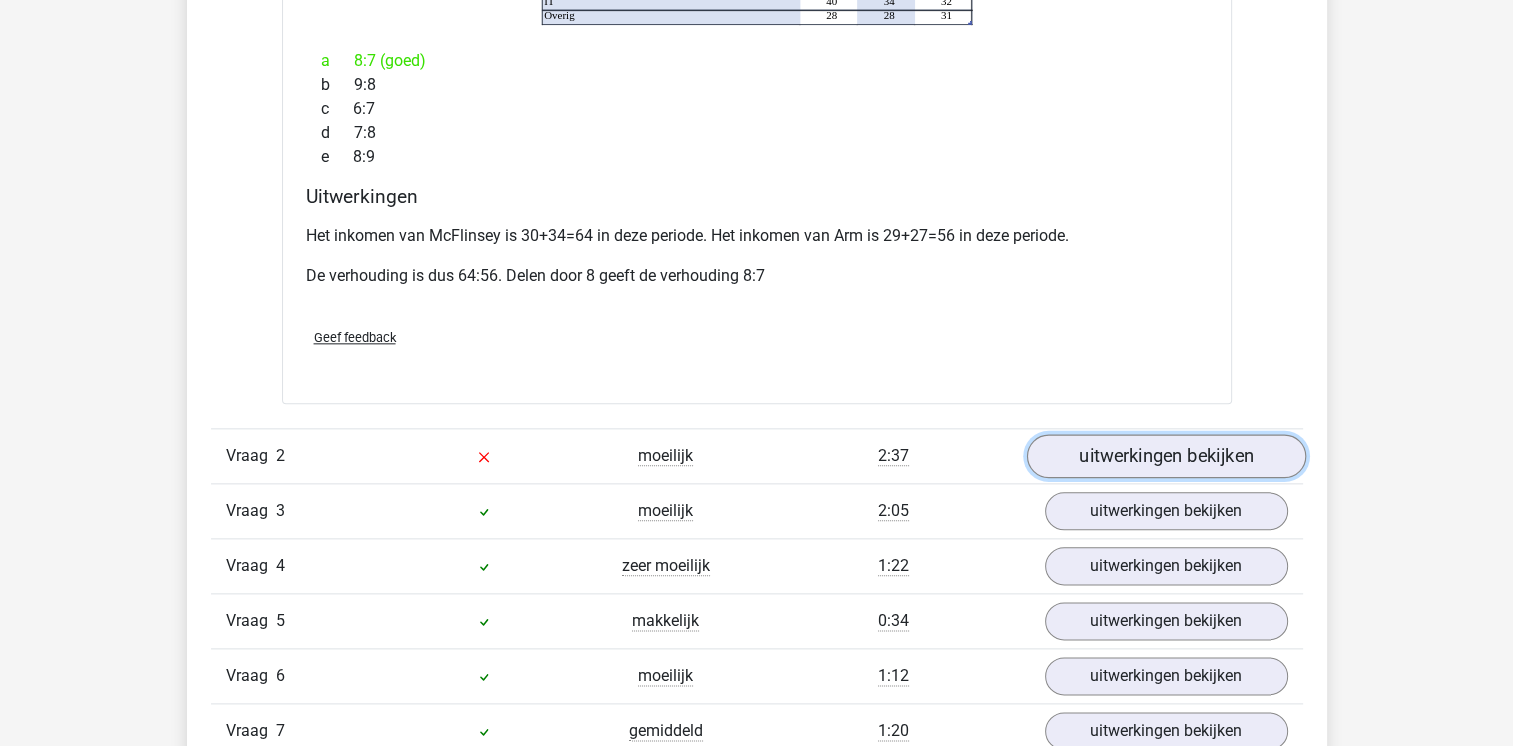 click on "uitwerkingen bekijken" at bounding box center (1165, 456) 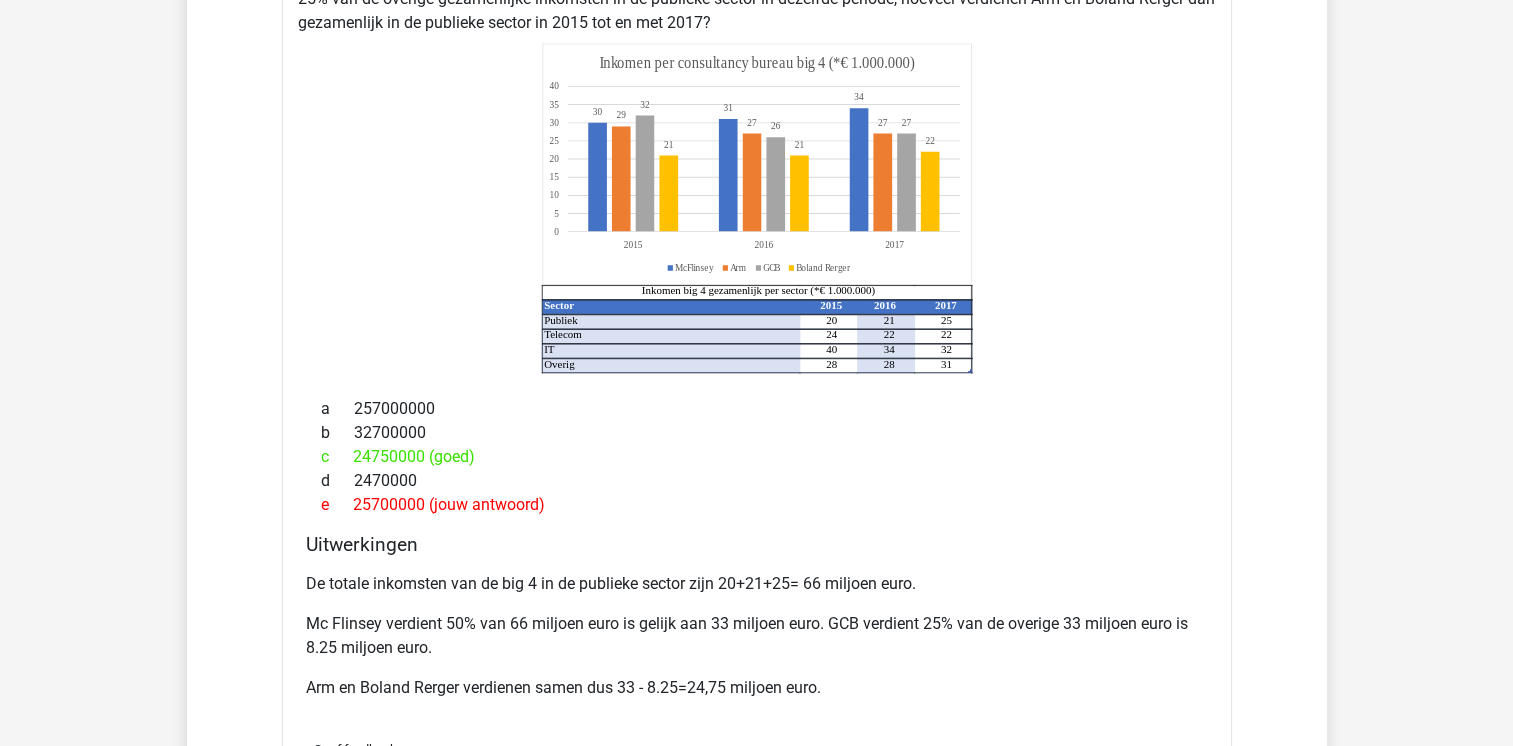 scroll, scrollTop: 2824, scrollLeft: 0, axis: vertical 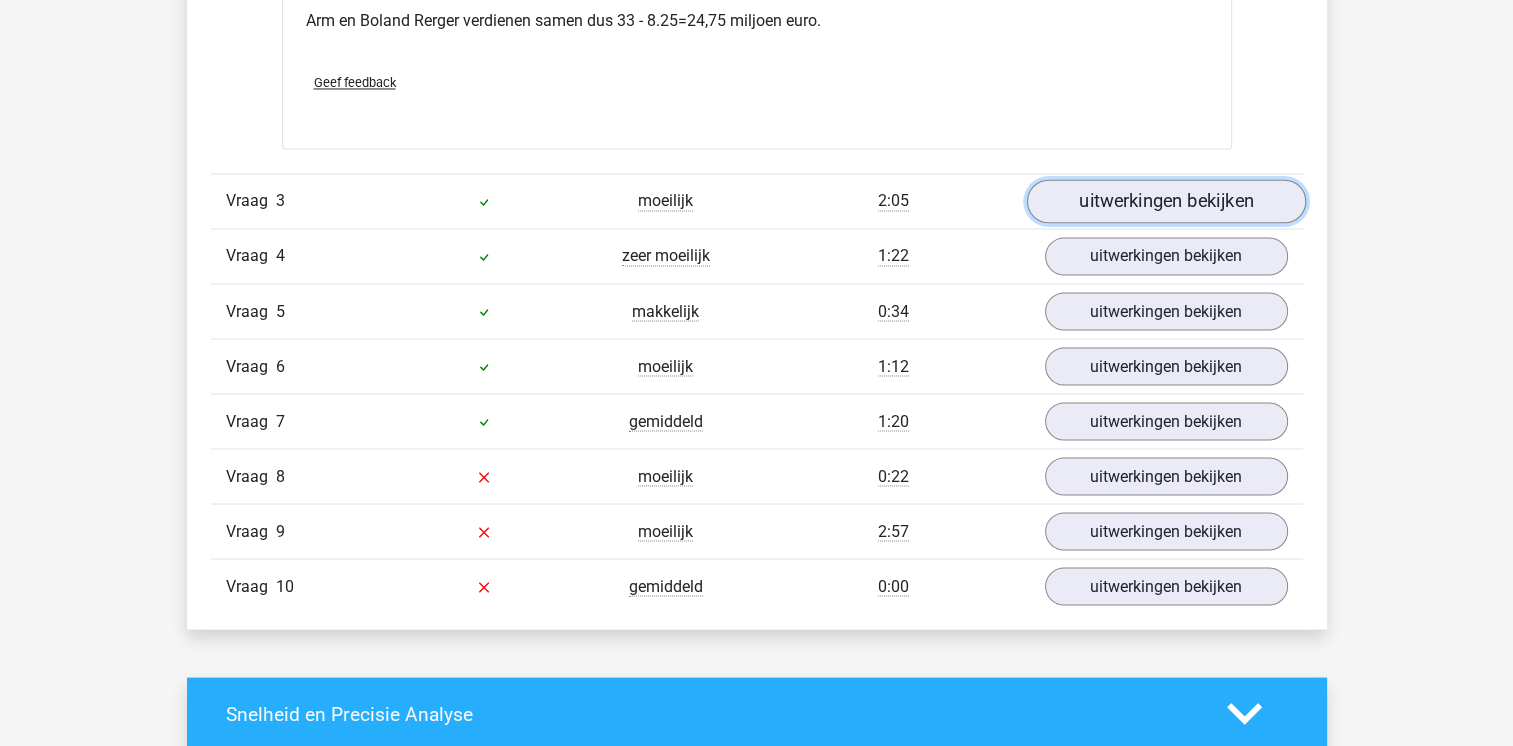 click on "uitwerkingen bekijken" at bounding box center (1165, 202) 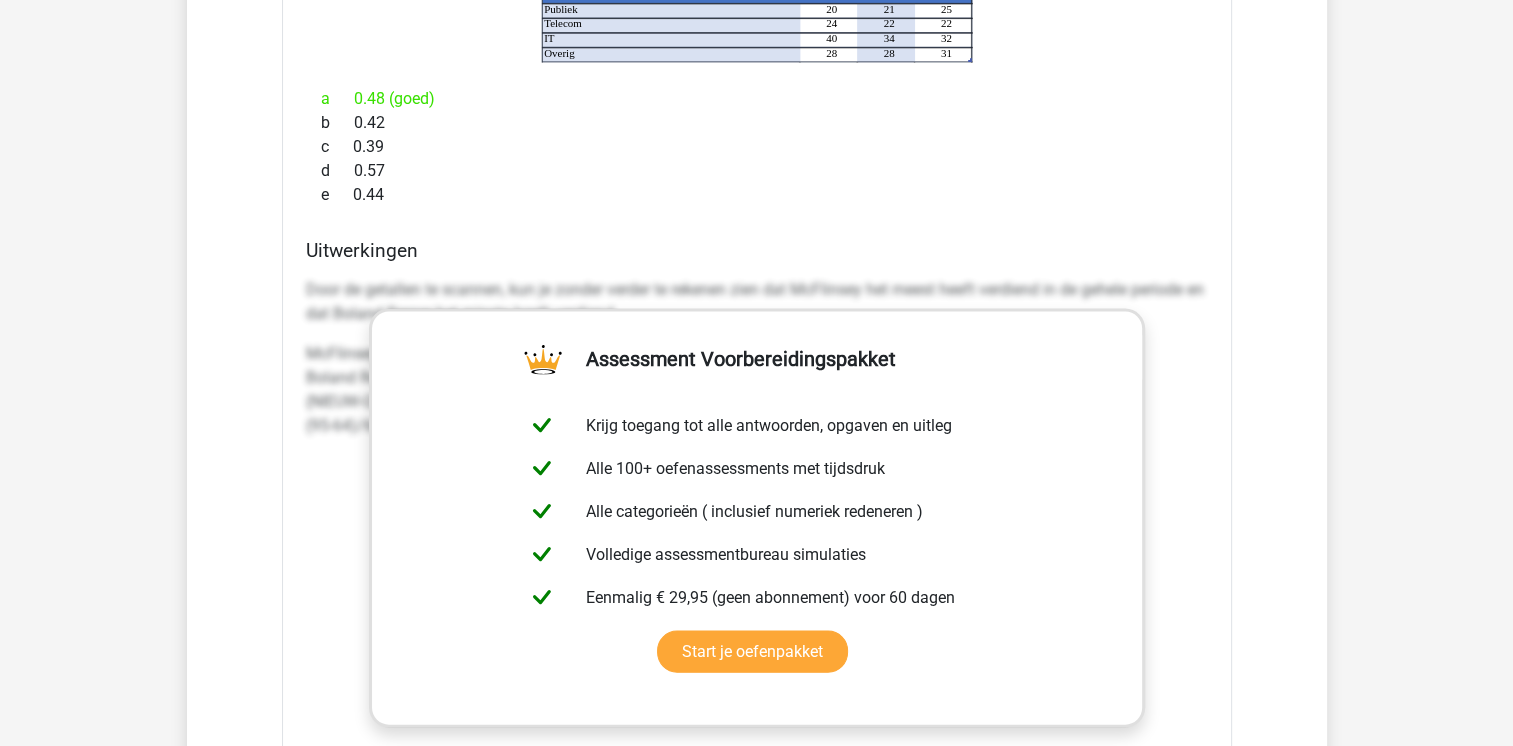 scroll, scrollTop: 4043, scrollLeft: 0, axis: vertical 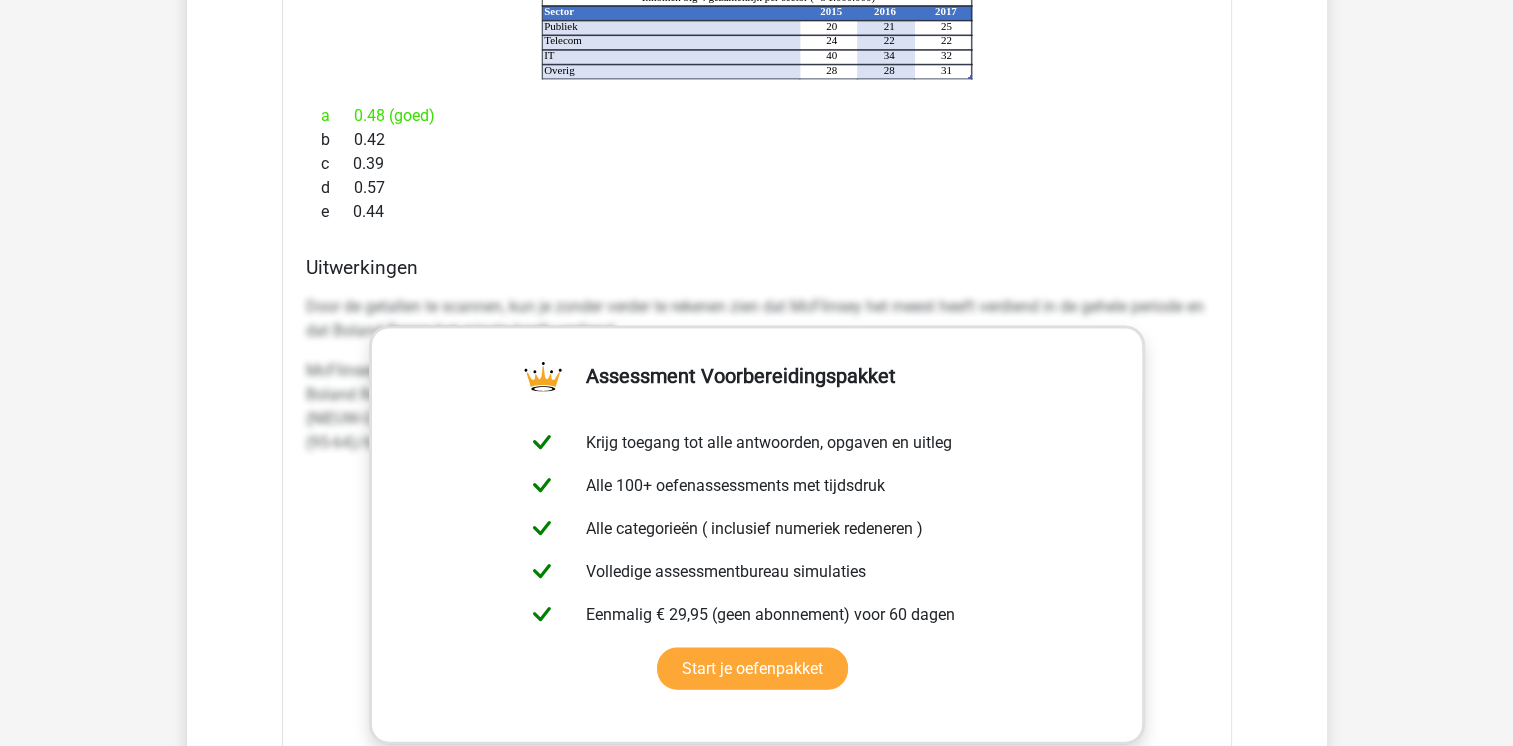 click on "Uitwerkingen" at bounding box center (757, 267) 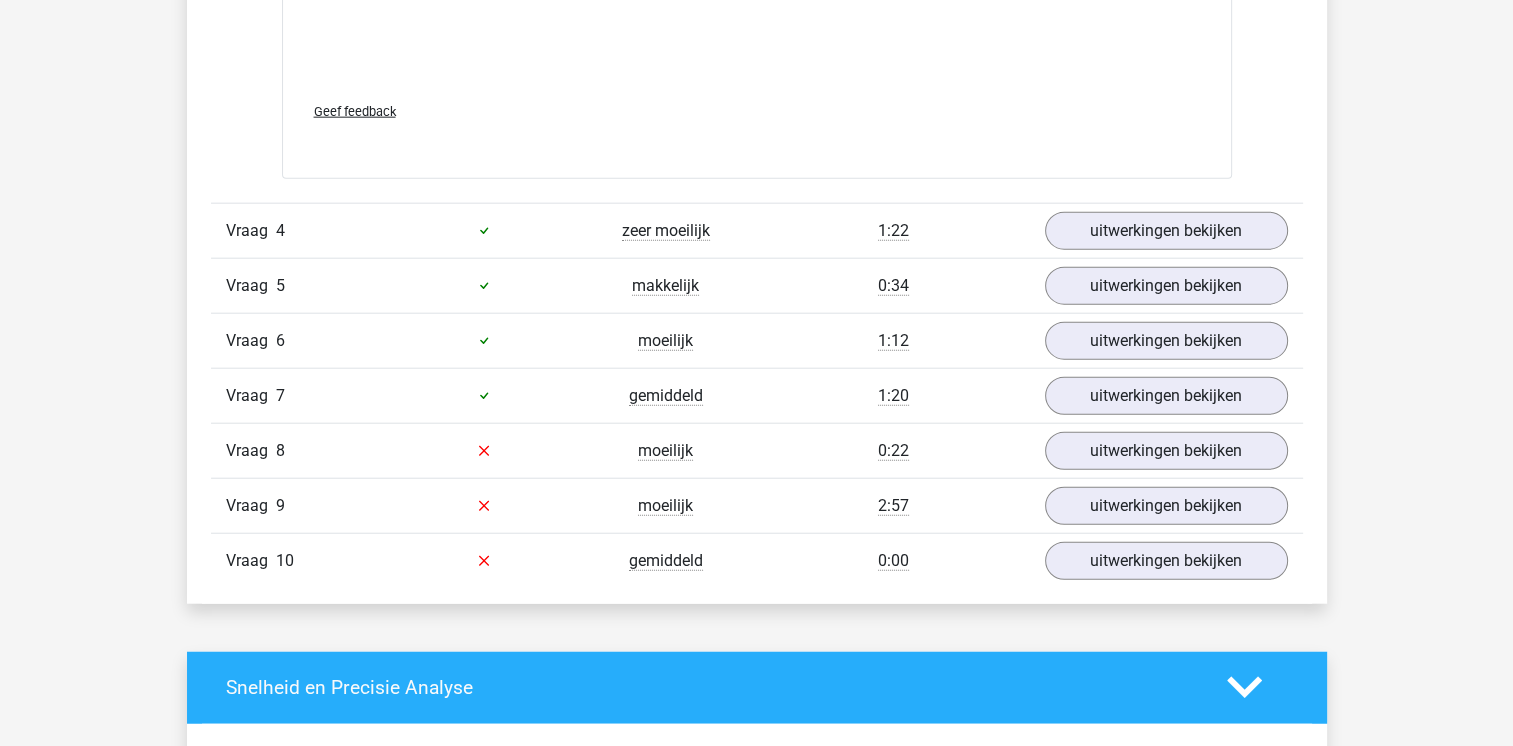 scroll, scrollTop: 4835, scrollLeft: 0, axis: vertical 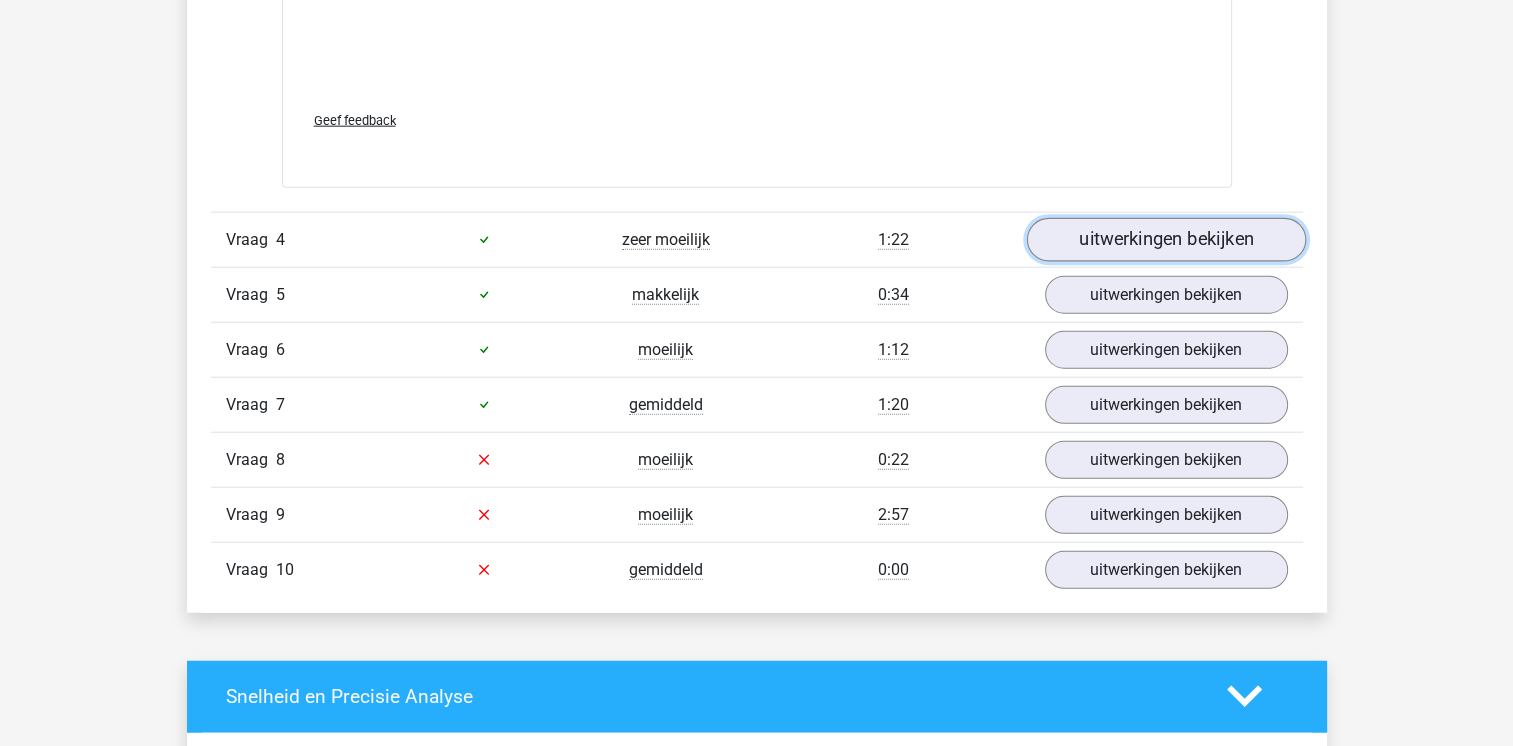 click on "uitwerkingen bekijken" at bounding box center (1165, 240) 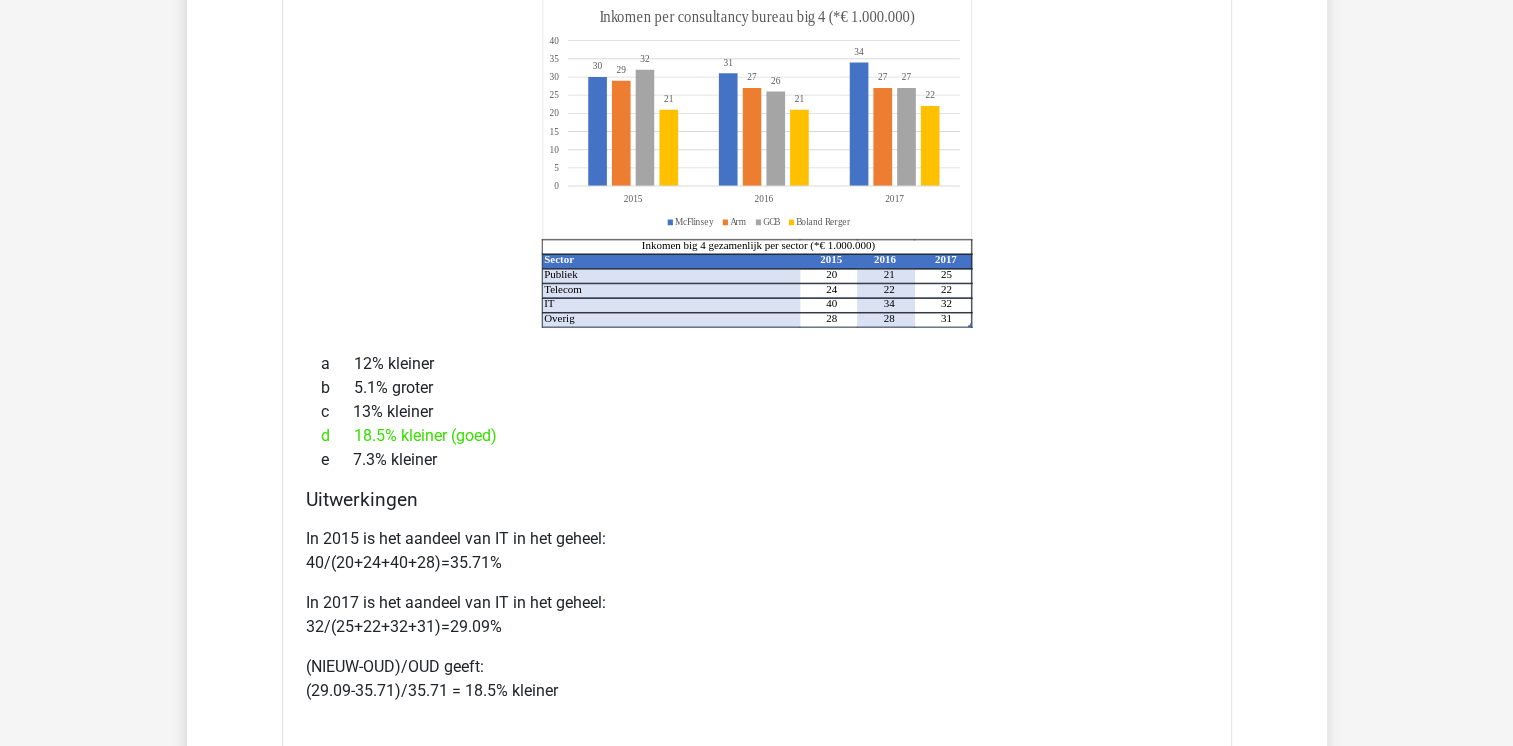 scroll, scrollTop: 5150, scrollLeft: 0, axis: vertical 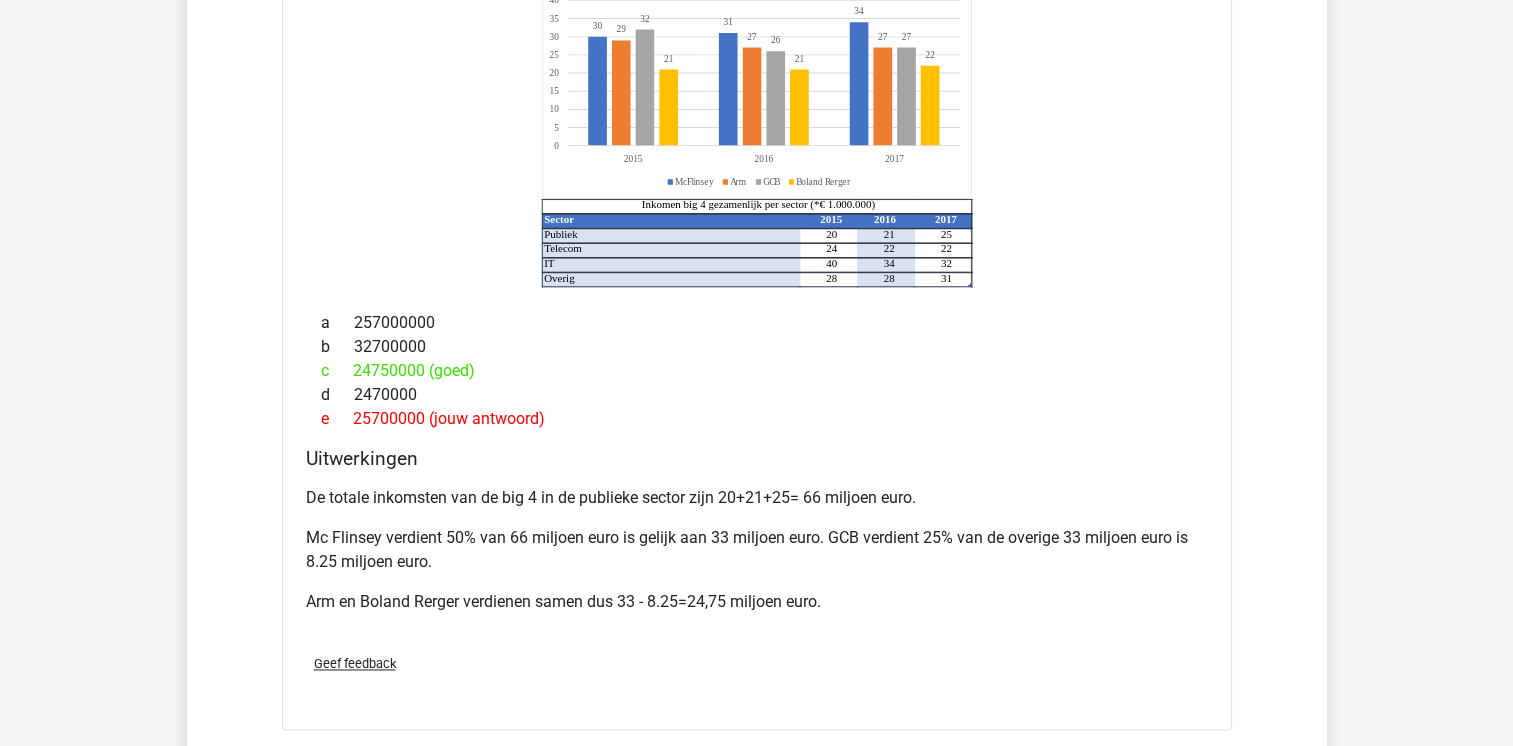drag, startPoint x: 1444, startPoint y: 294, endPoint x: 1454, endPoint y: 296, distance: 10.198039 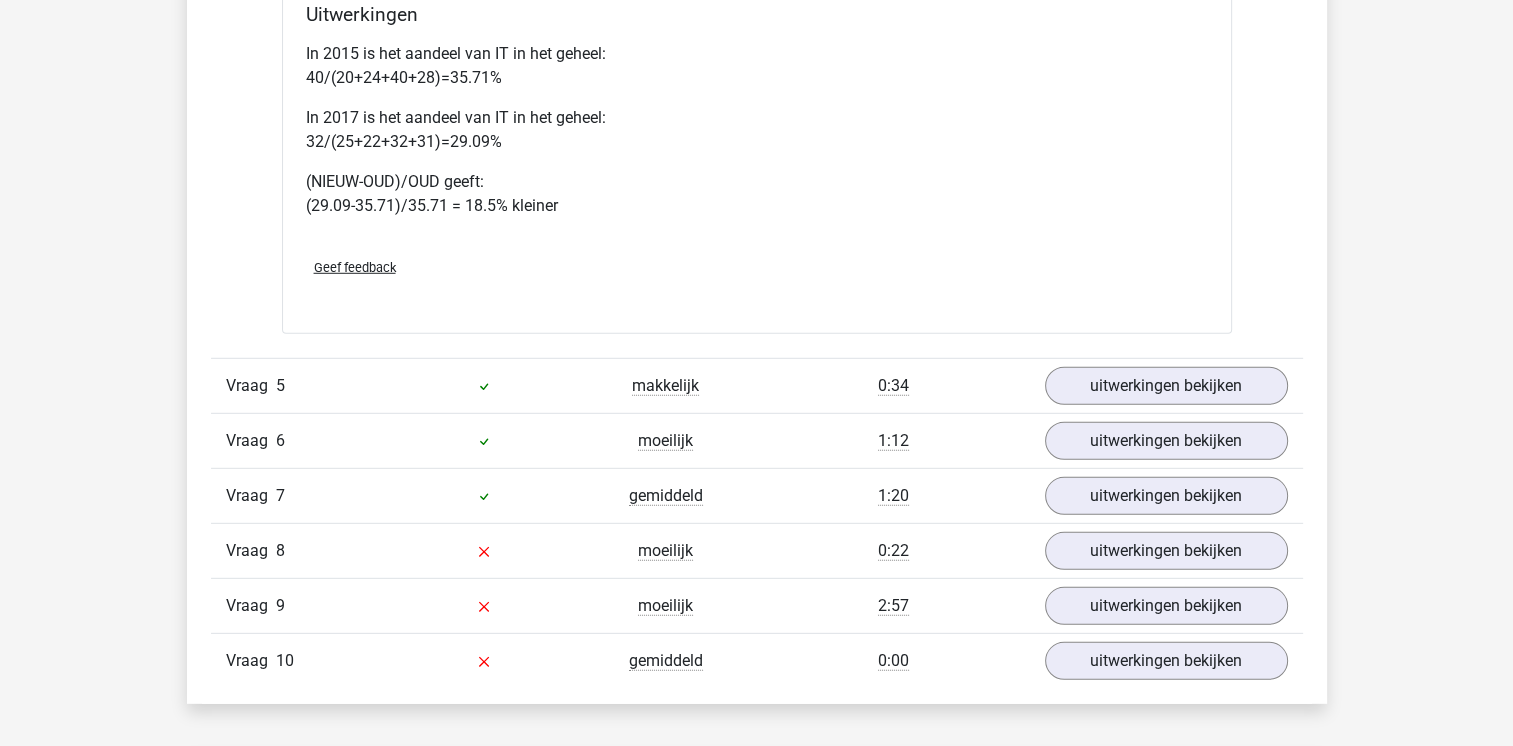 scroll, scrollTop: 5644, scrollLeft: 0, axis: vertical 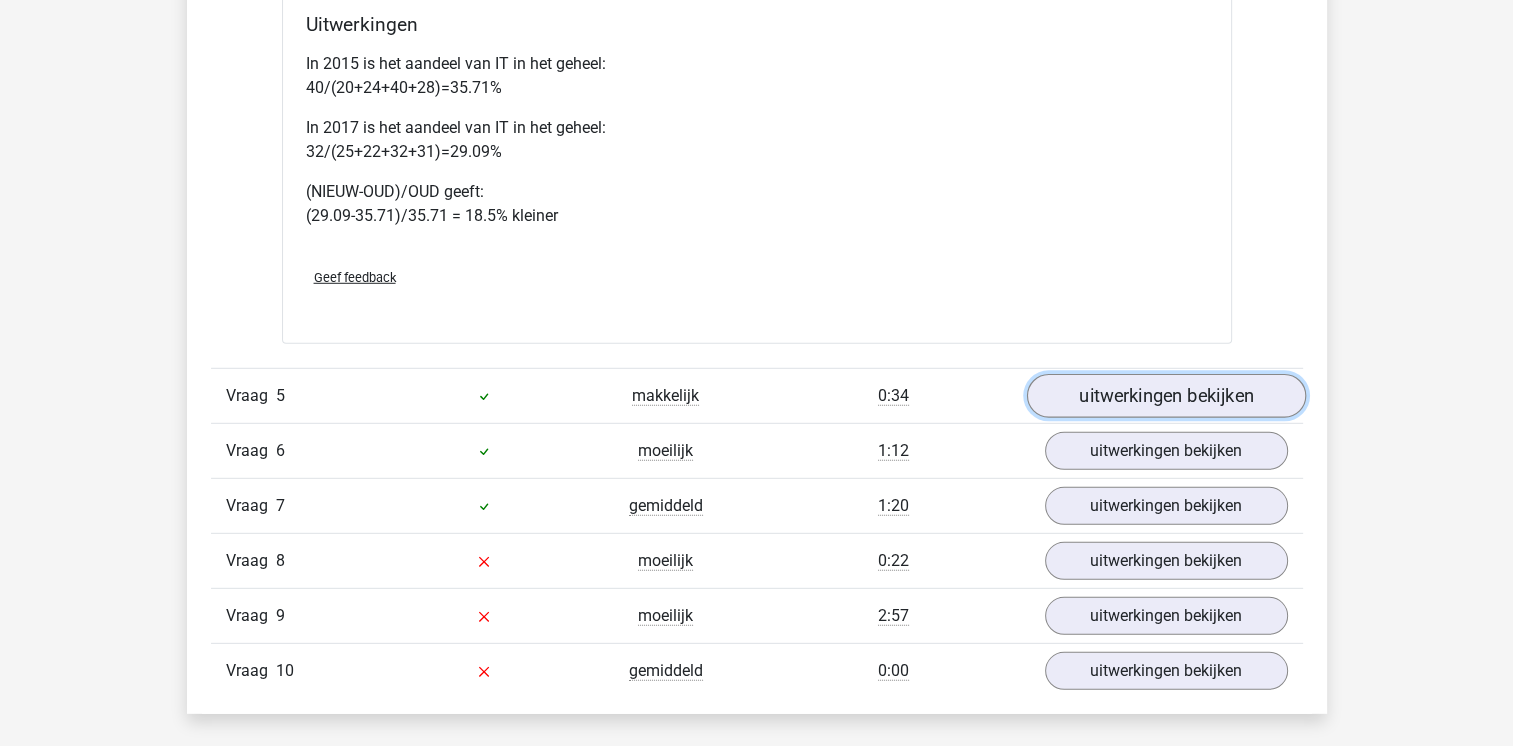 click on "uitwerkingen bekijken" at bounding box center (1165, 396) 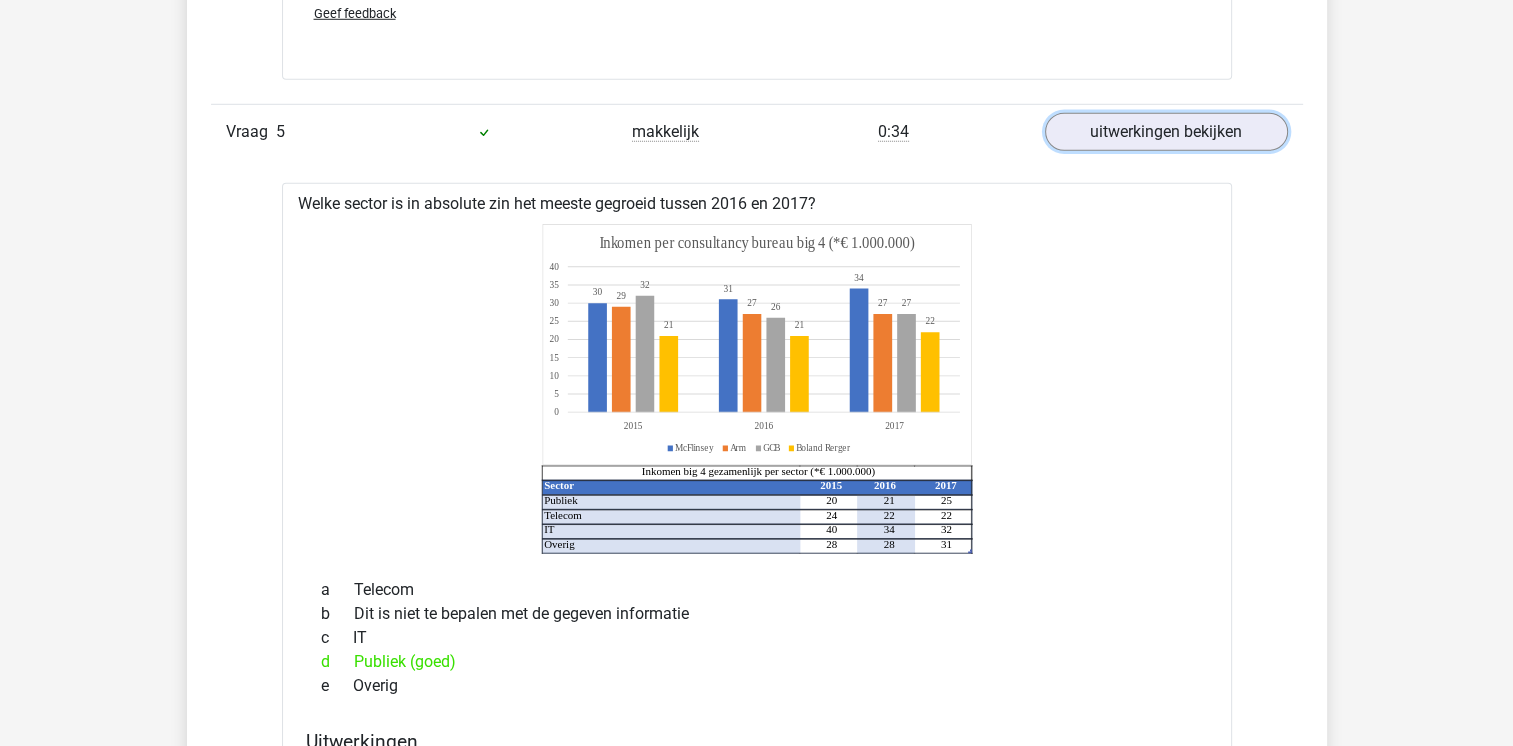 scroll, scrollTop: 5931, scrollLeft: 0, axis: vertical 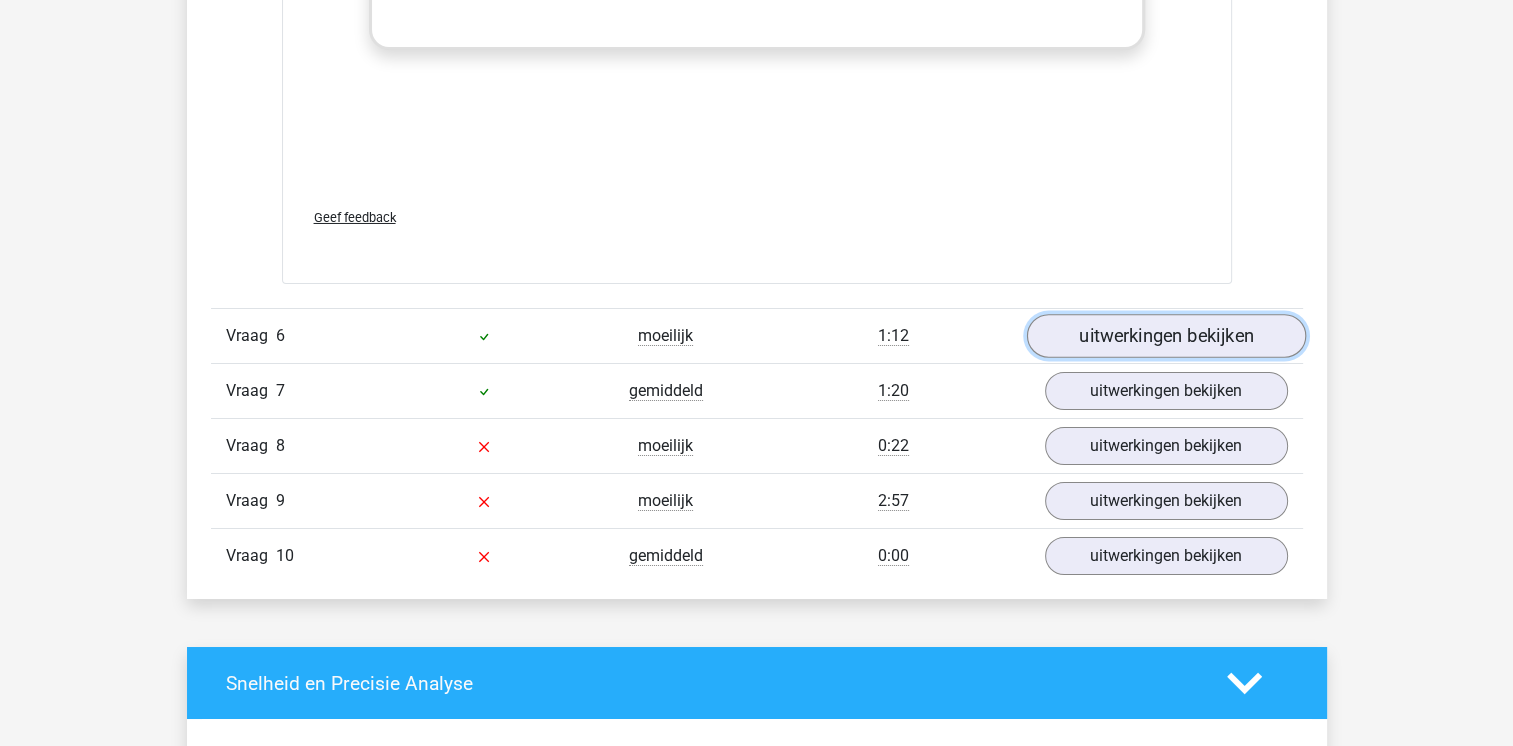 click on "uitwerkingen bekijken" at bounding box center [1165, 336] 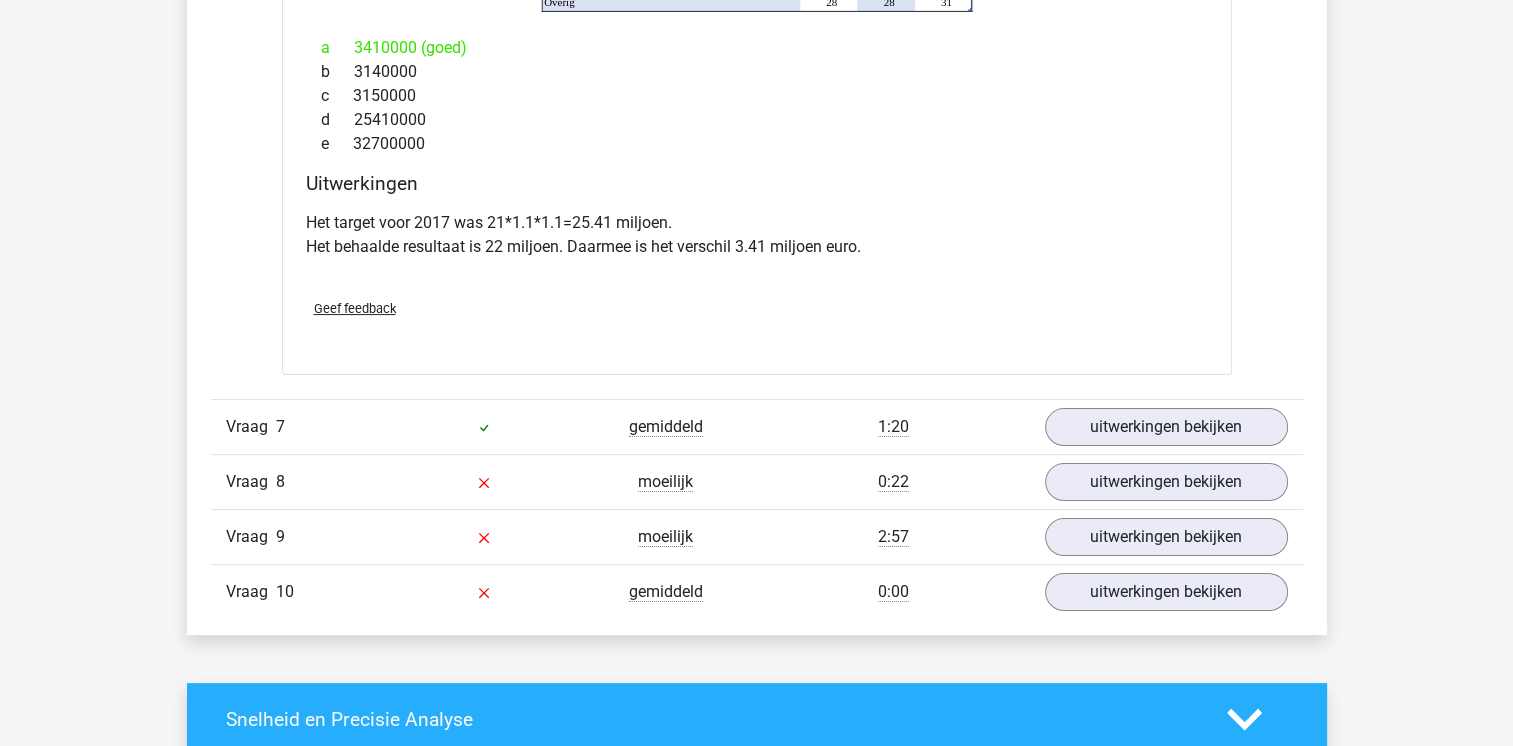 scroll, scrollTop: 7864, scrollLeft: 0, axis: vertical 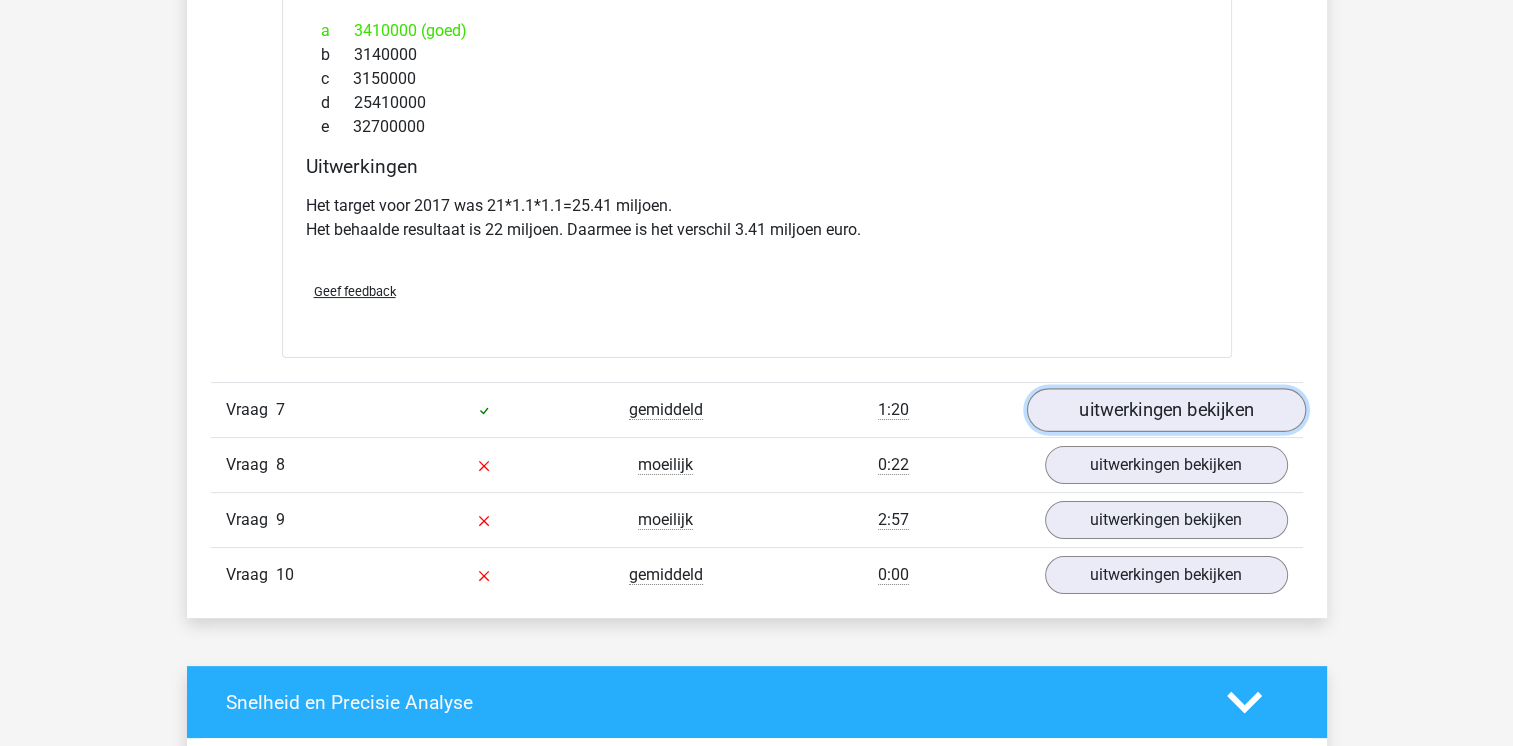 click on "uitwerkingen bekijken" at bounding box center [1165, 410] 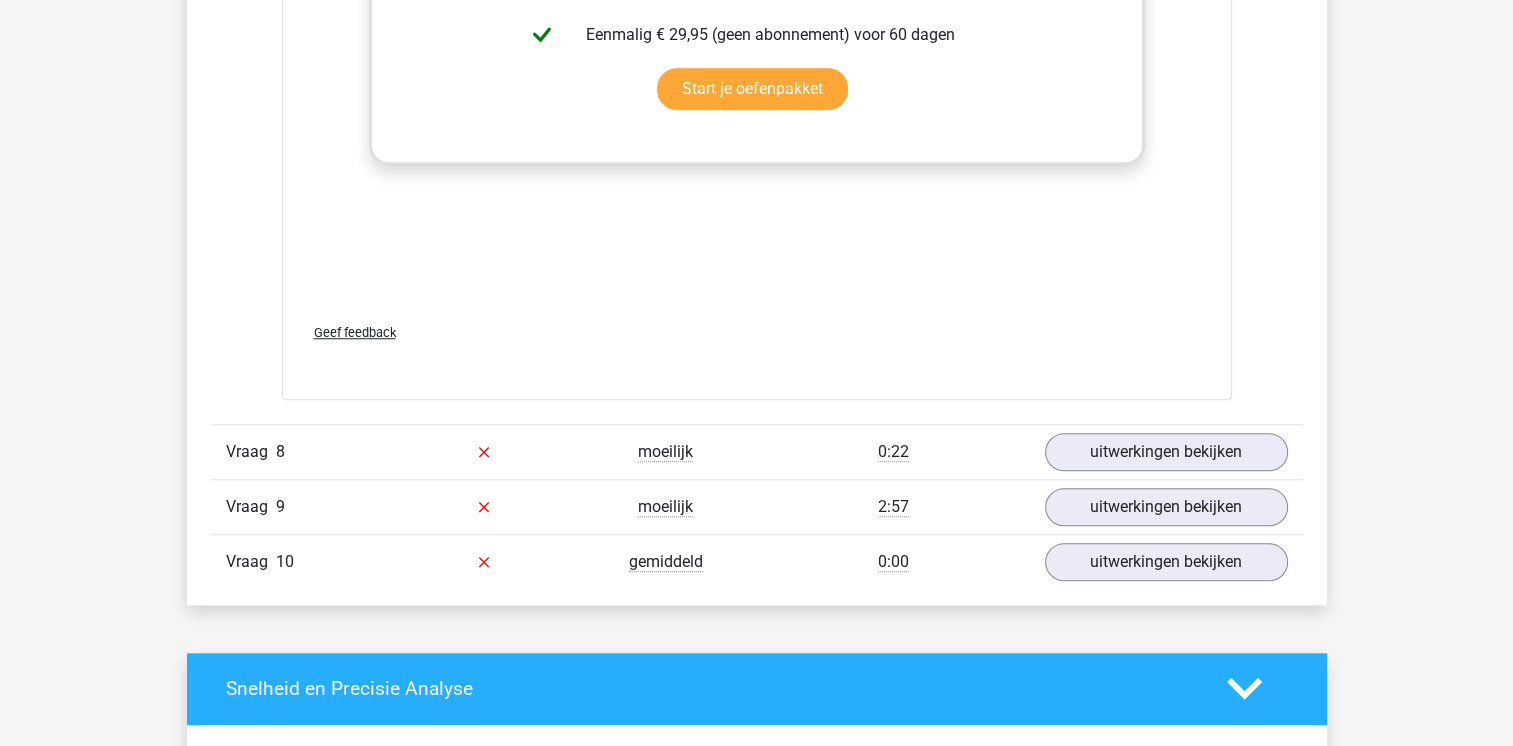 scroll, scrollTop: 9198, scrollLeft: 0, axis: vertical 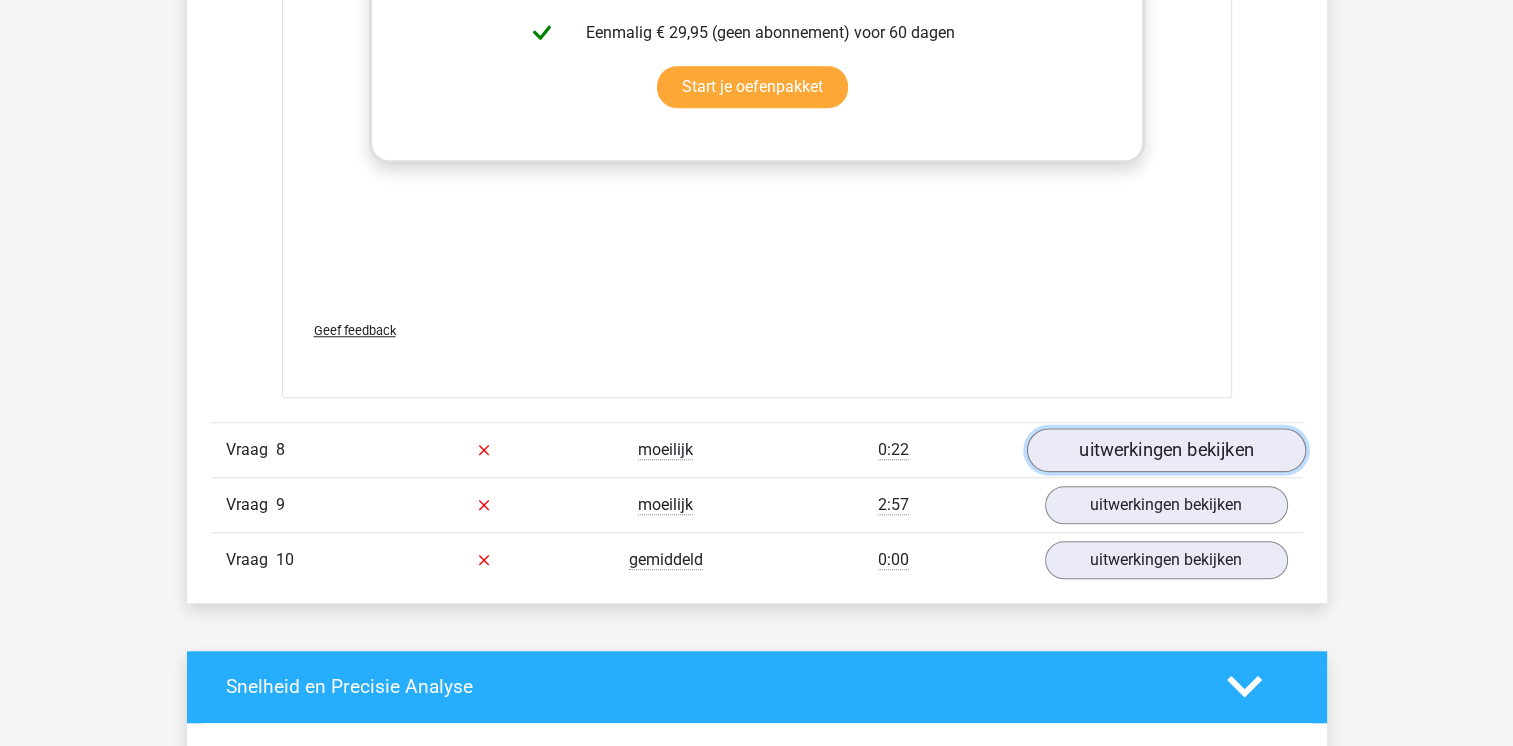 click on "uitwerkingen bekijken" at bounding box center [1165, 450] 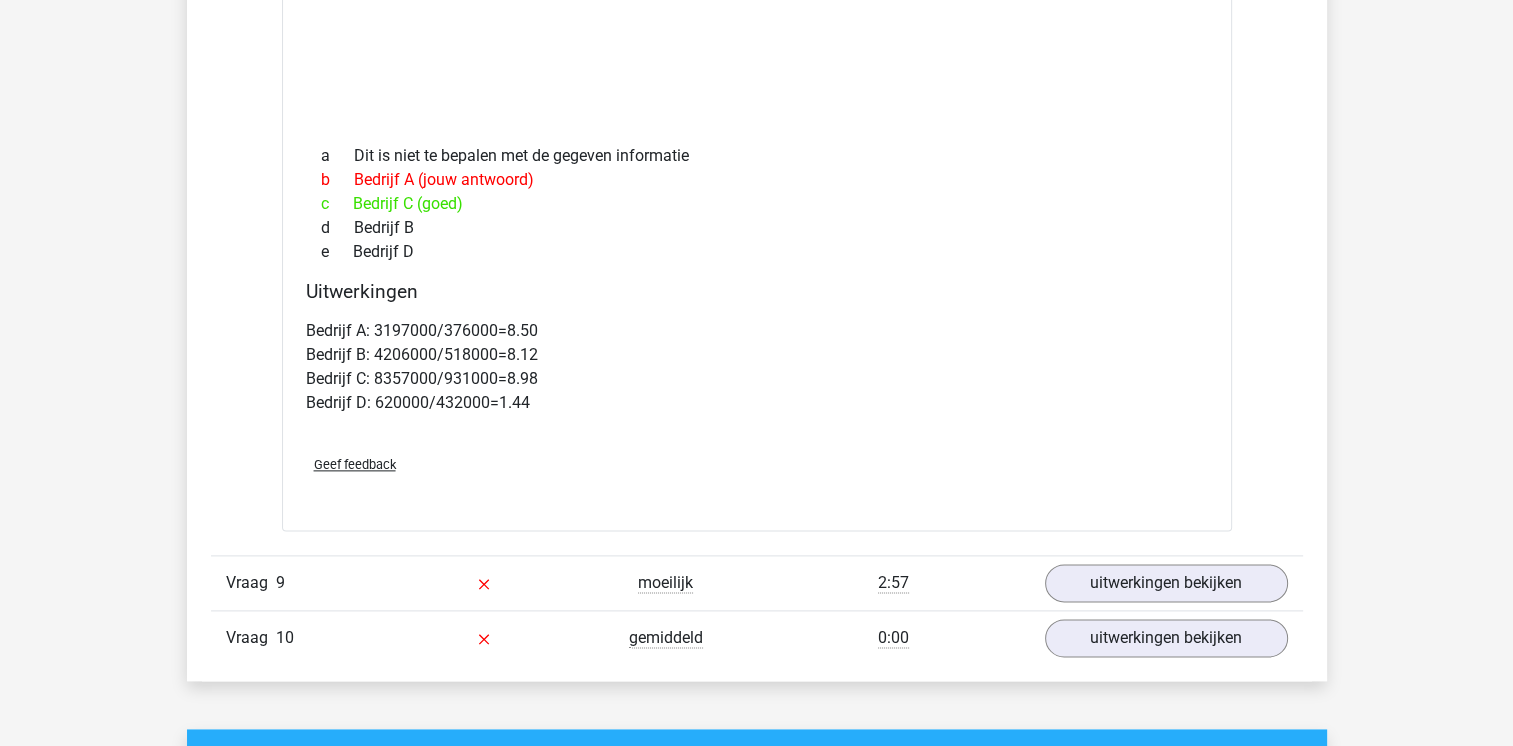 scroll, scrollTop: 9958, scrollLeft: 0, axis: vertical 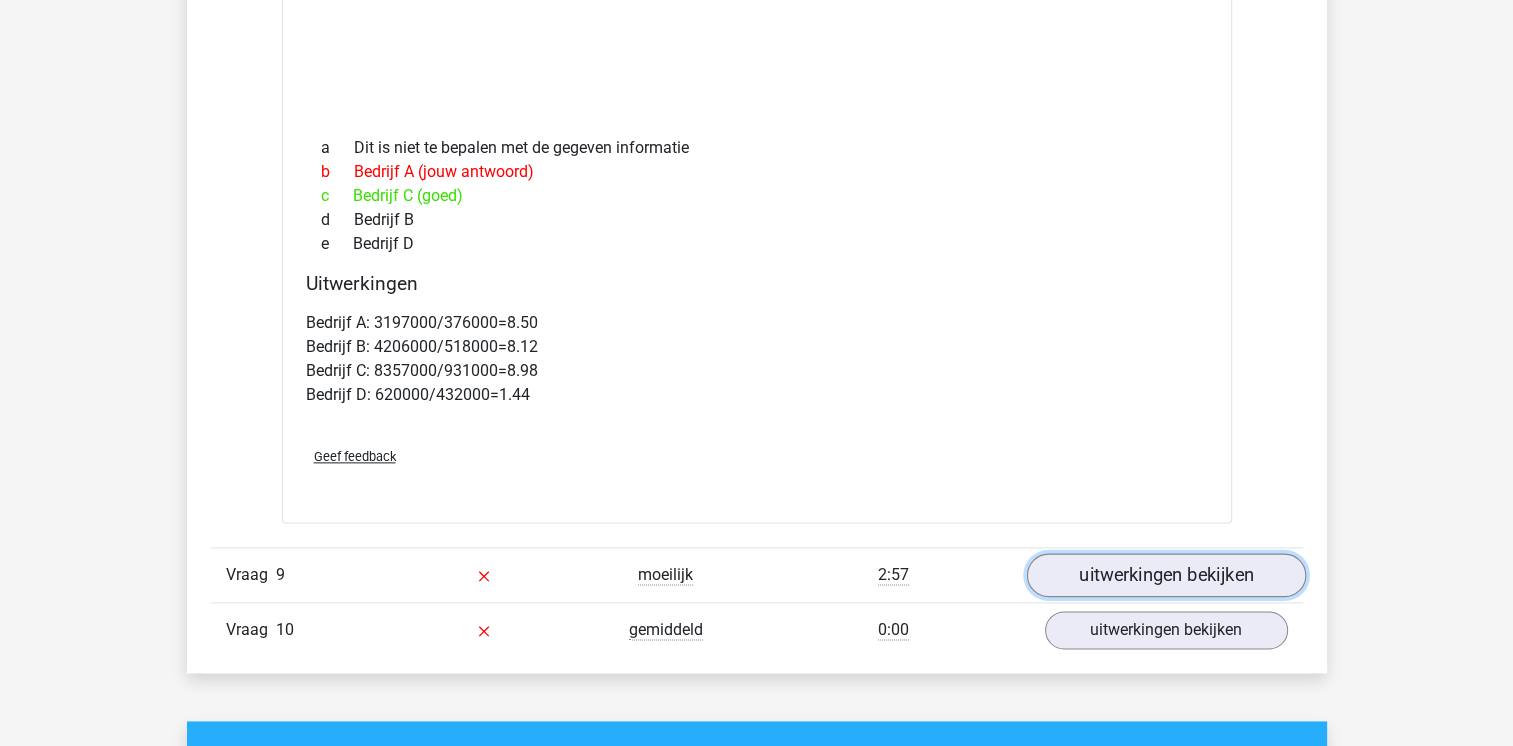 click on "uitwerkingen bekijken" at bounding box center (1165, 575) 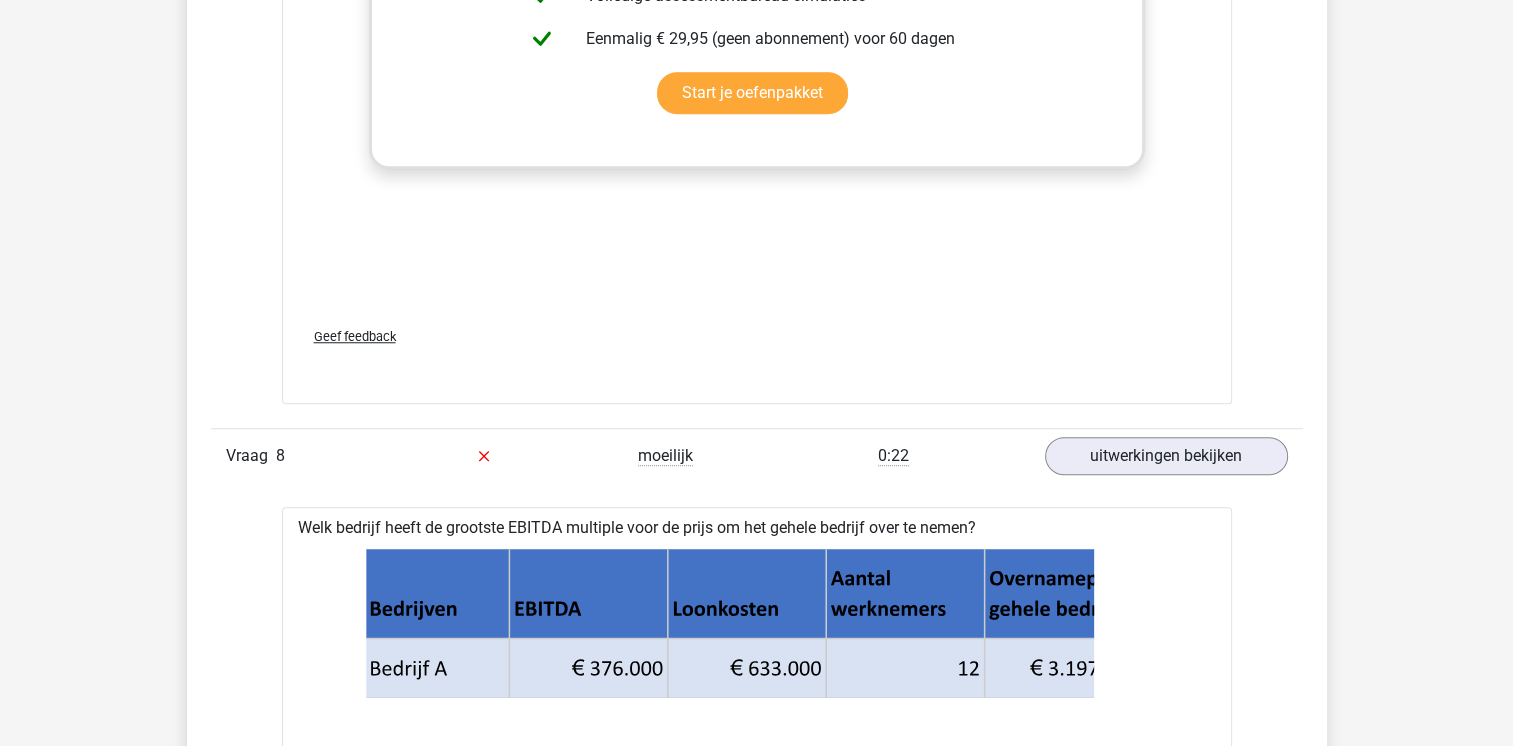 scroll, scrollTop: 9137, scrollLeft: 0, axis: vertical 